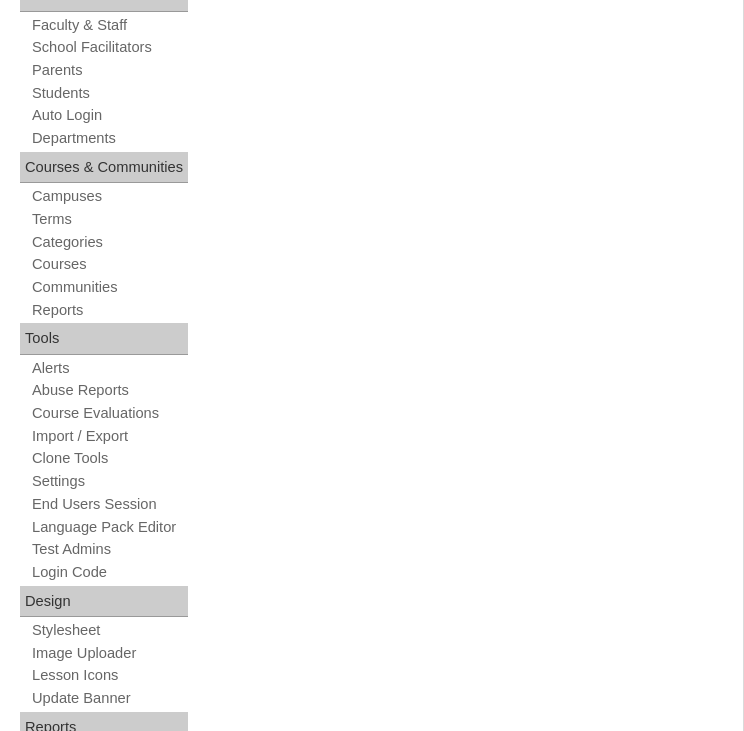 scroll, scrollTop: 0, scrollLeft: 0, axis: both 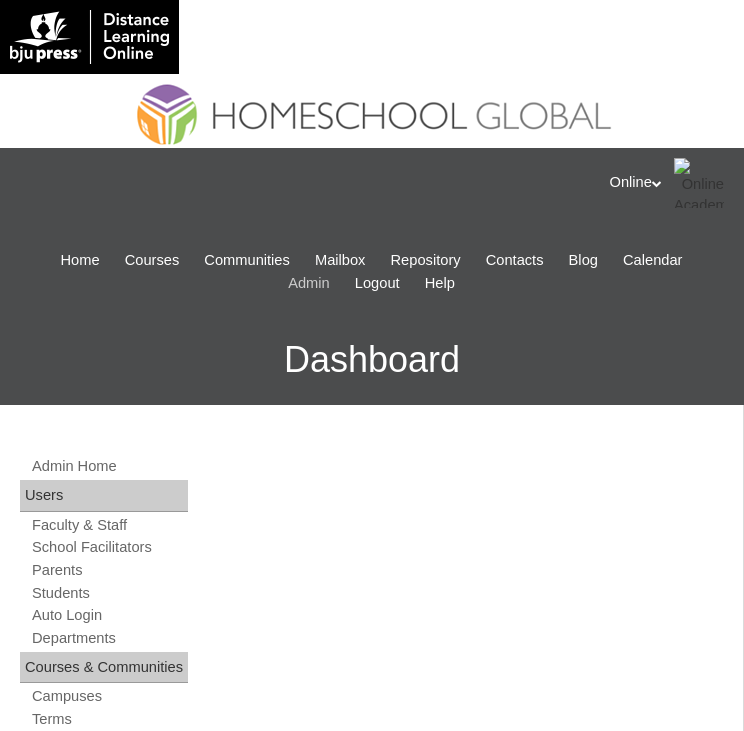 click on "Admin" at bounding box center [309, 283] 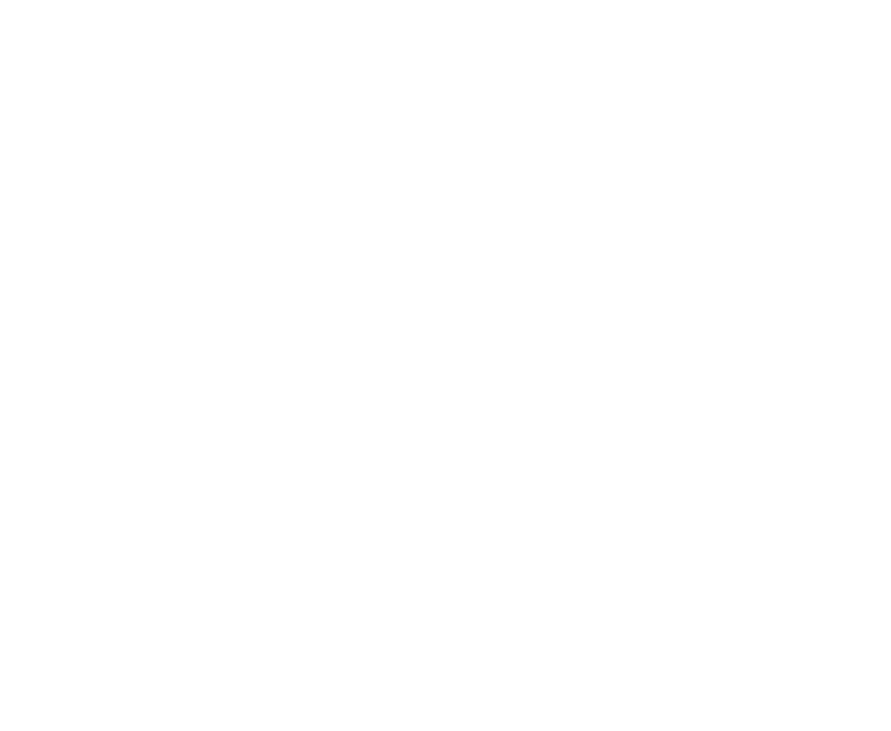 scroll, scrollTop: 0, scrollLeft: 0, axis: both 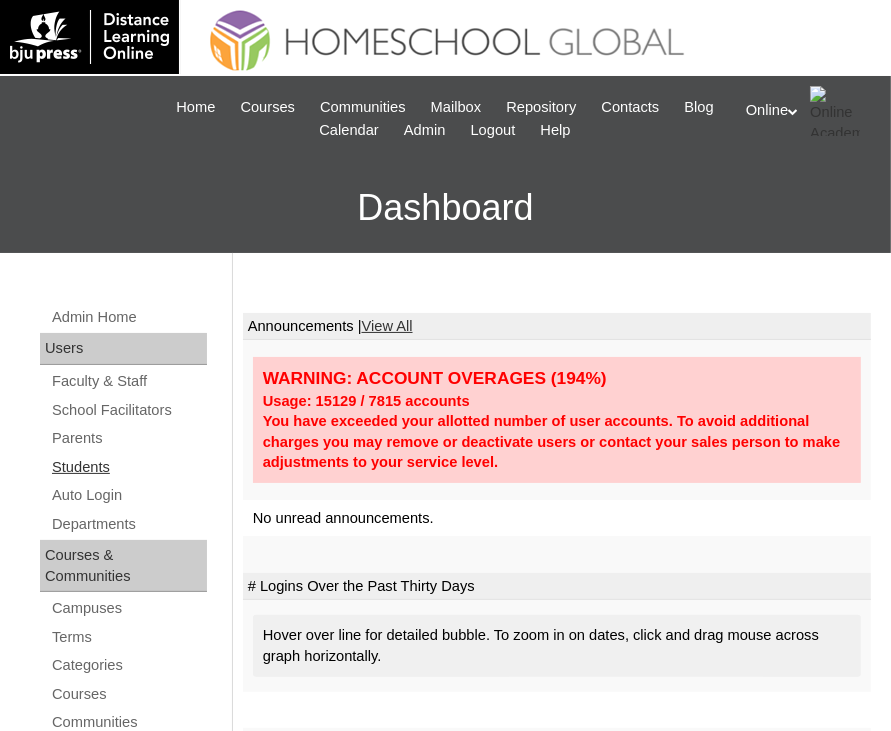 click on "Students" at bounding box center [128, 467] 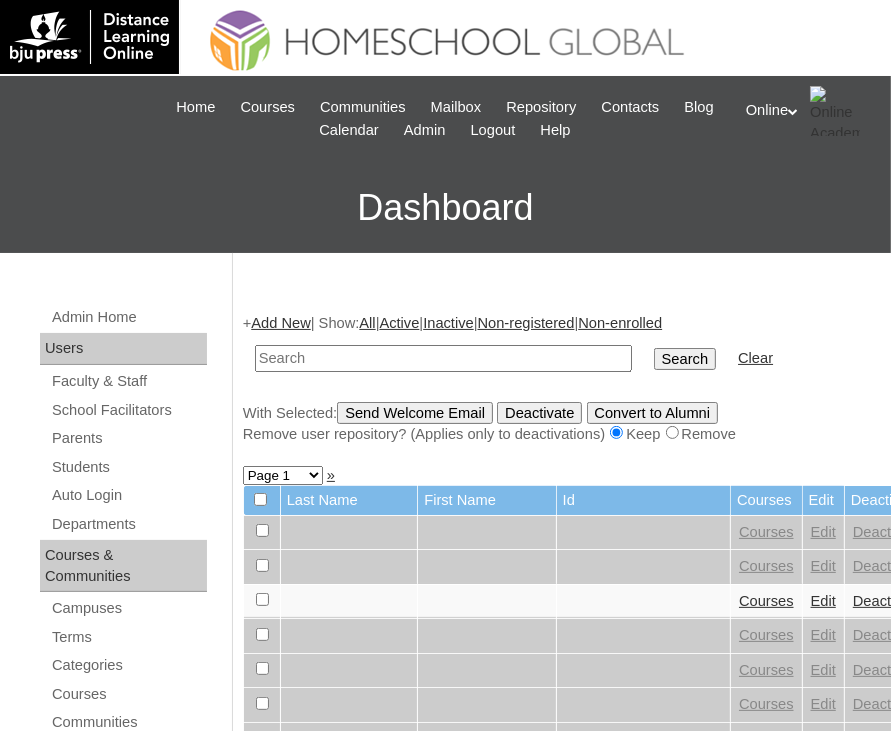 scroll, scrollTop: 500, scrollLeft: 0, axis: vertical 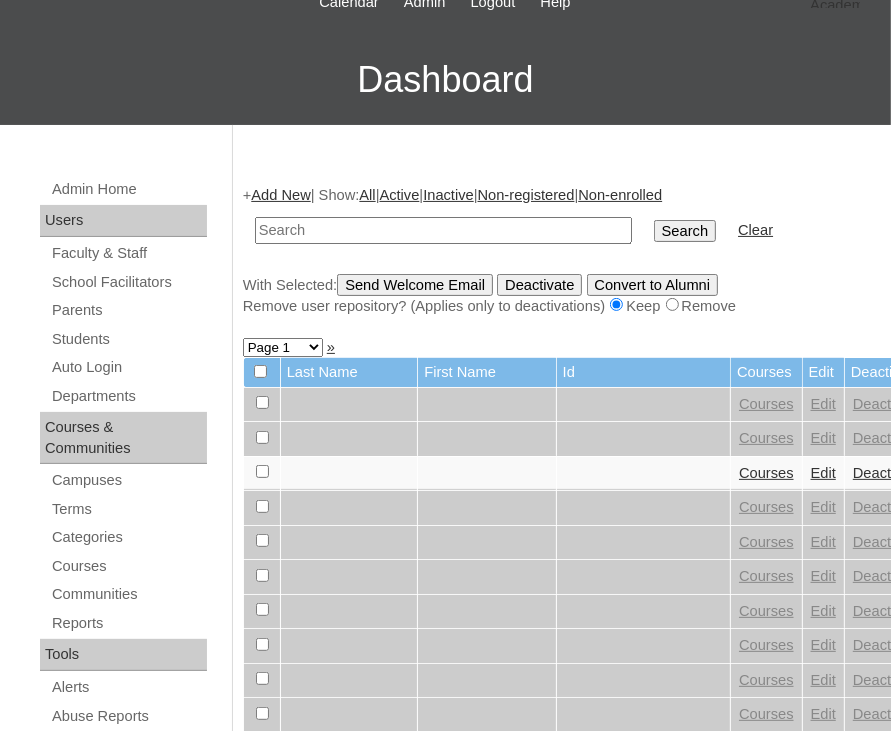 click at bounding box center (443, 230) 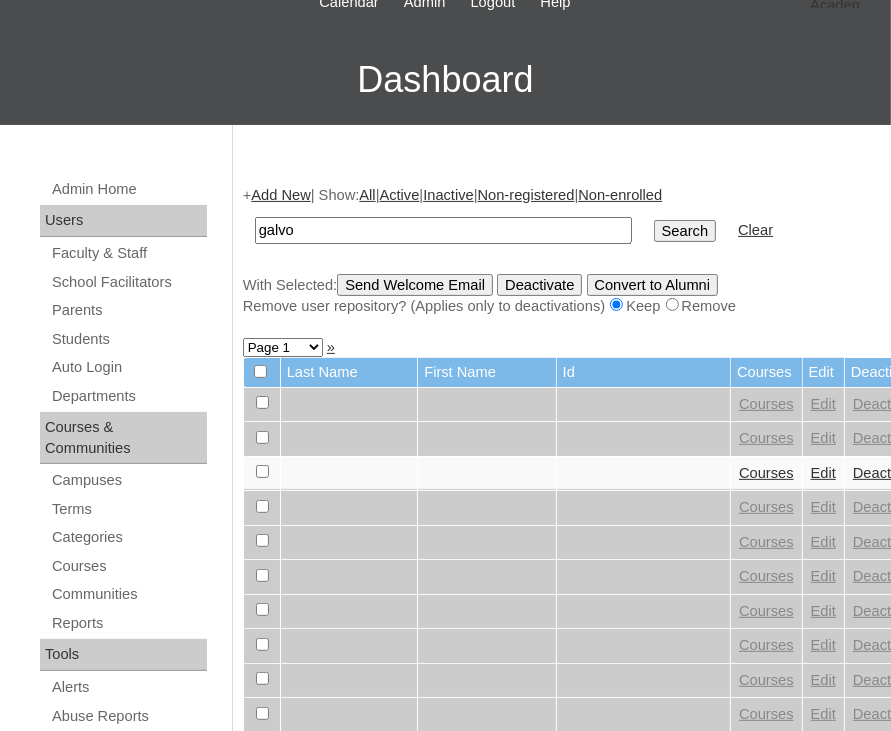 type on "galvo" 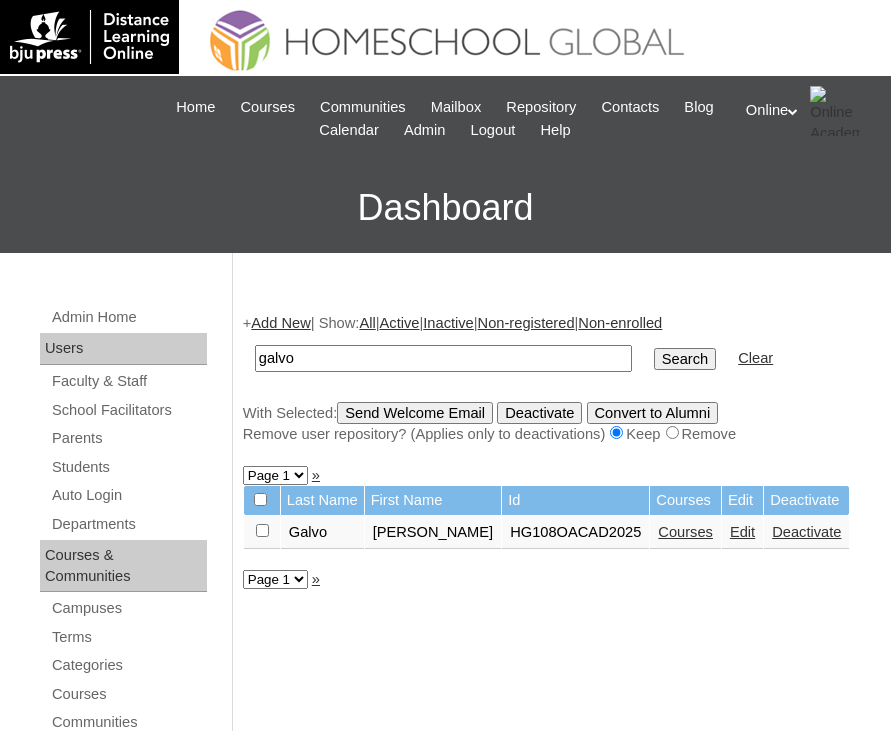 scroll, scrollTop: 0, scrollLeft: 0, axis: both 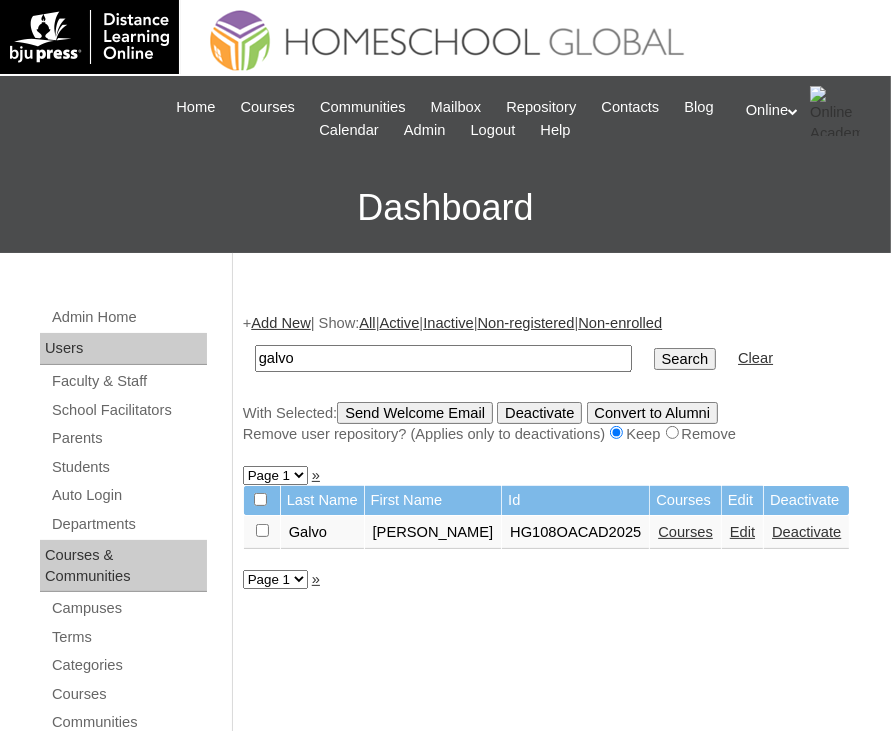 click on "Courses" at bounding box center (685, 532) 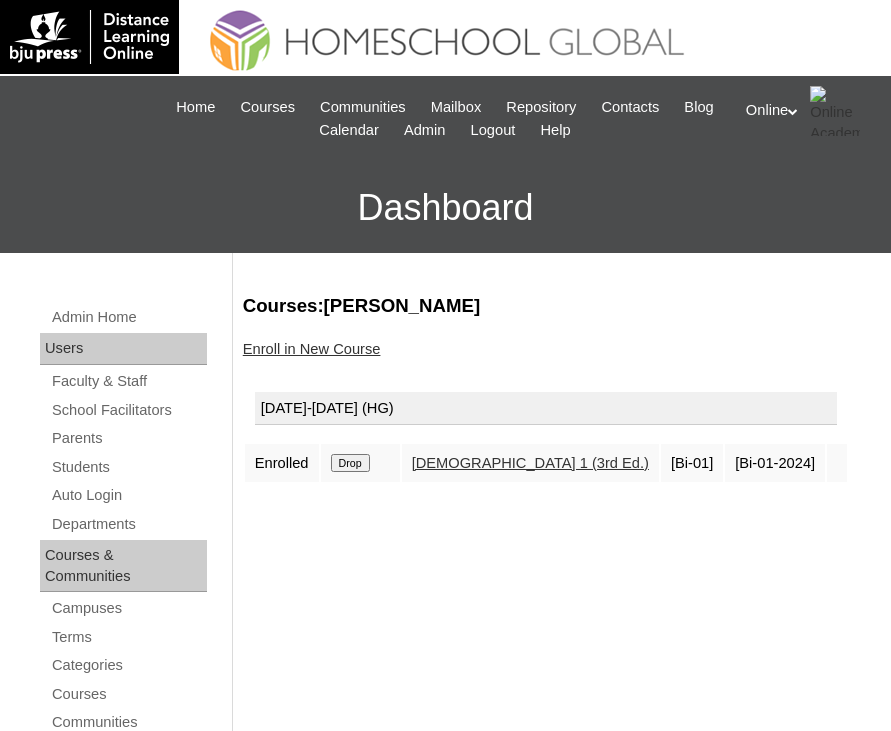 scroll, scrollTop: 0, scrollLeft: 0, axis: both 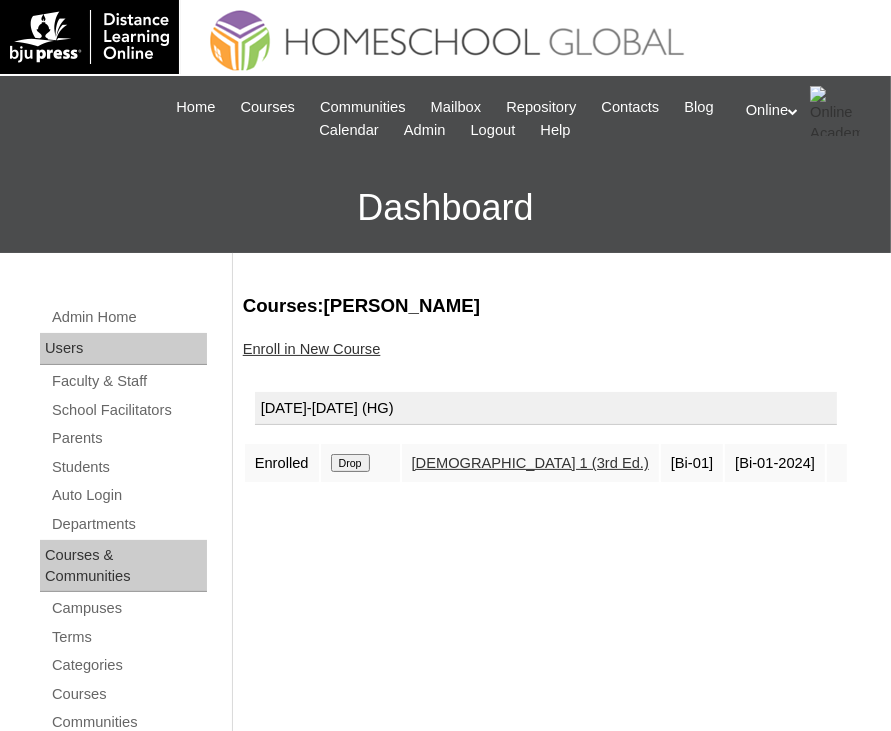 click on "Enroll in New Course" at bounding box center (312, 349) 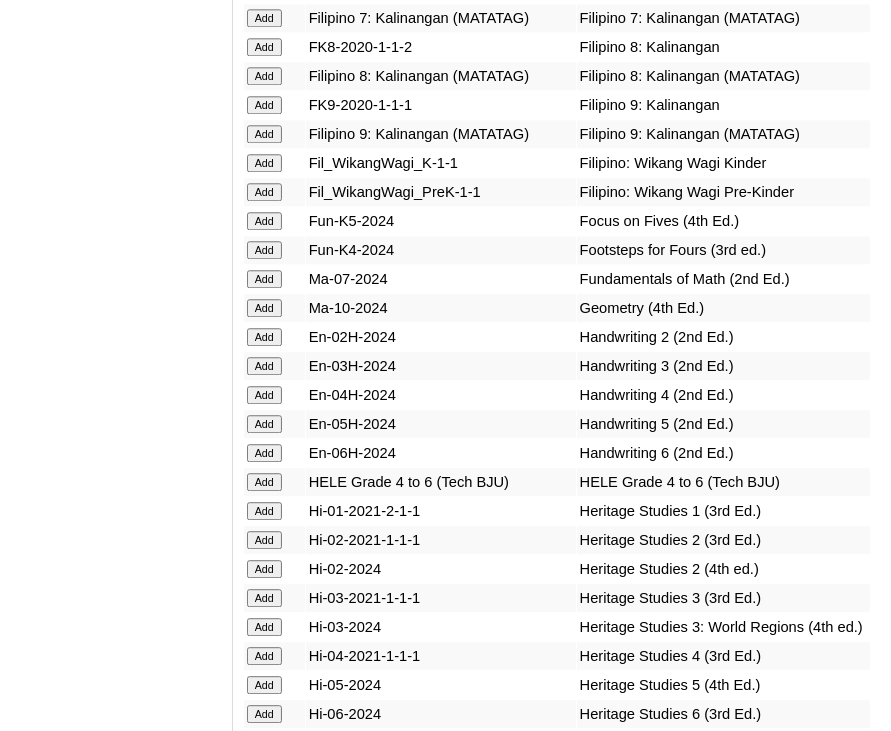 scroll, scrollTop: 7868, scrollLeft: 0, axis: vertical 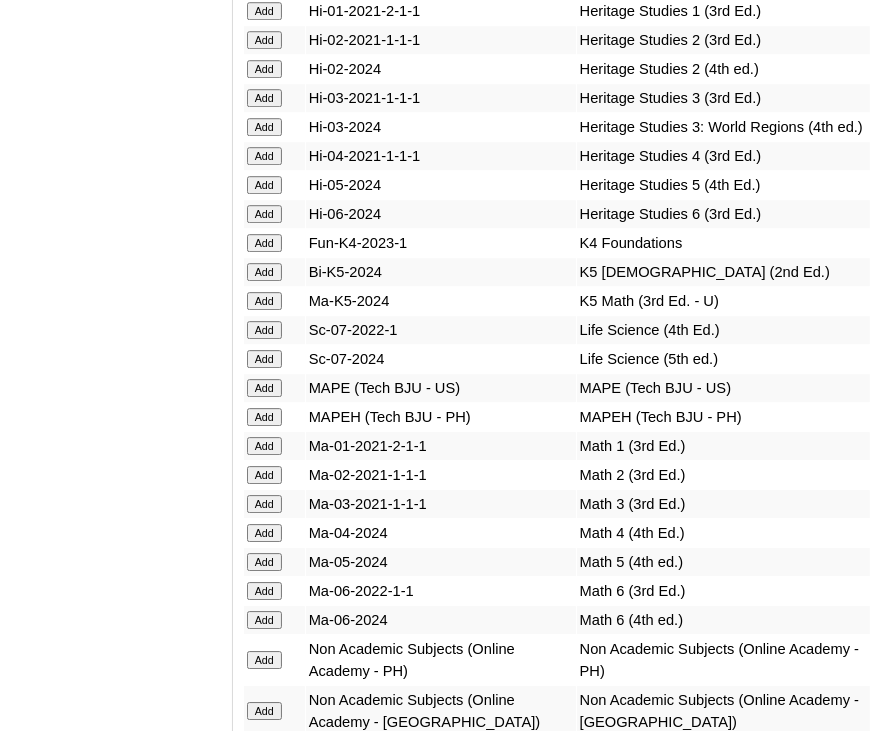 drag, startPoint x: 672, startPoint y: 566, endPoint x: 282, endPoint y: 569, distance: 390.01154 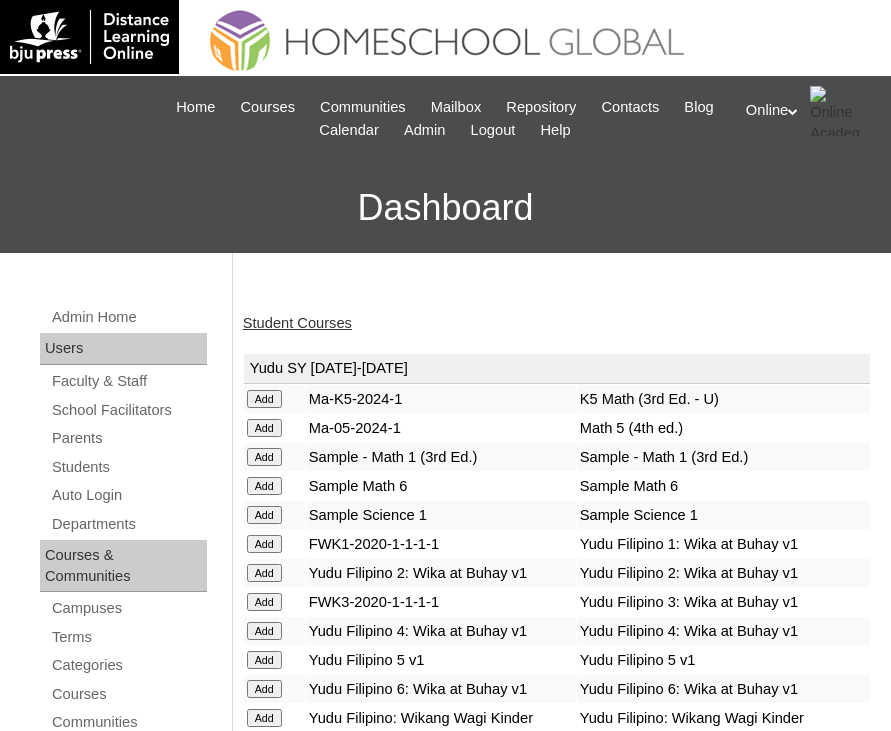 scroll, scrollTop: 0, scrollLeft: 0, axis: both 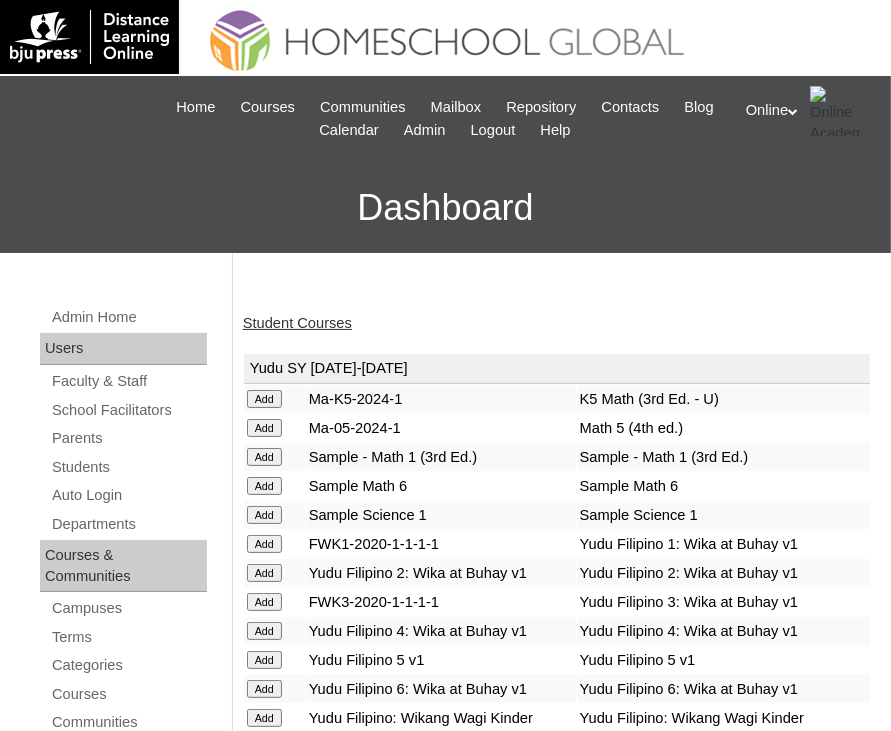 click on "Student Courses" at bounding box center (557, 323) 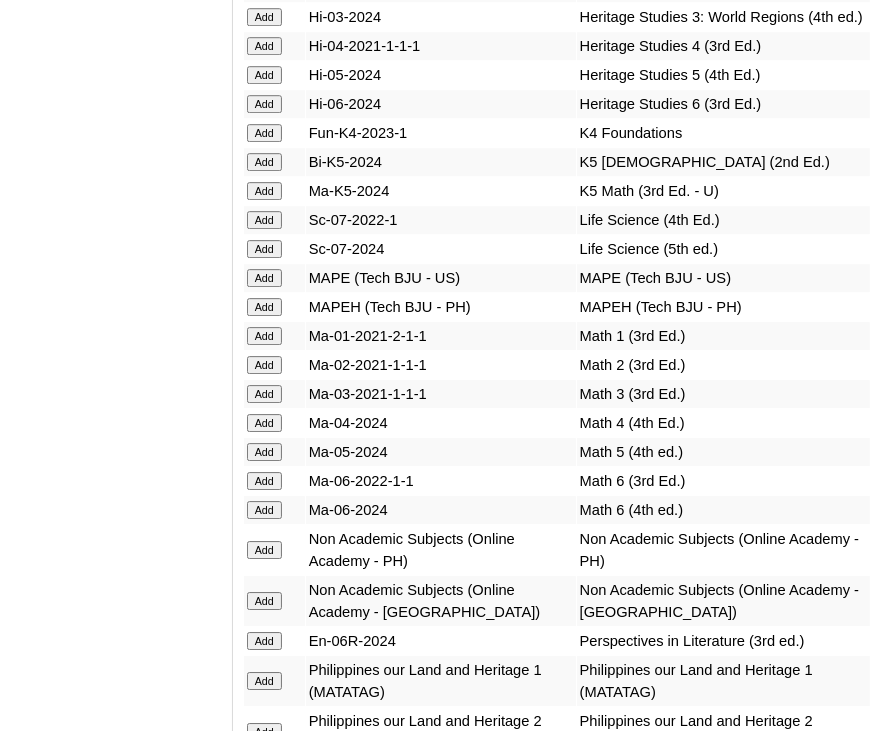 scroll, scrollTop: 8368, scrollLeft: 0, axis: vertical 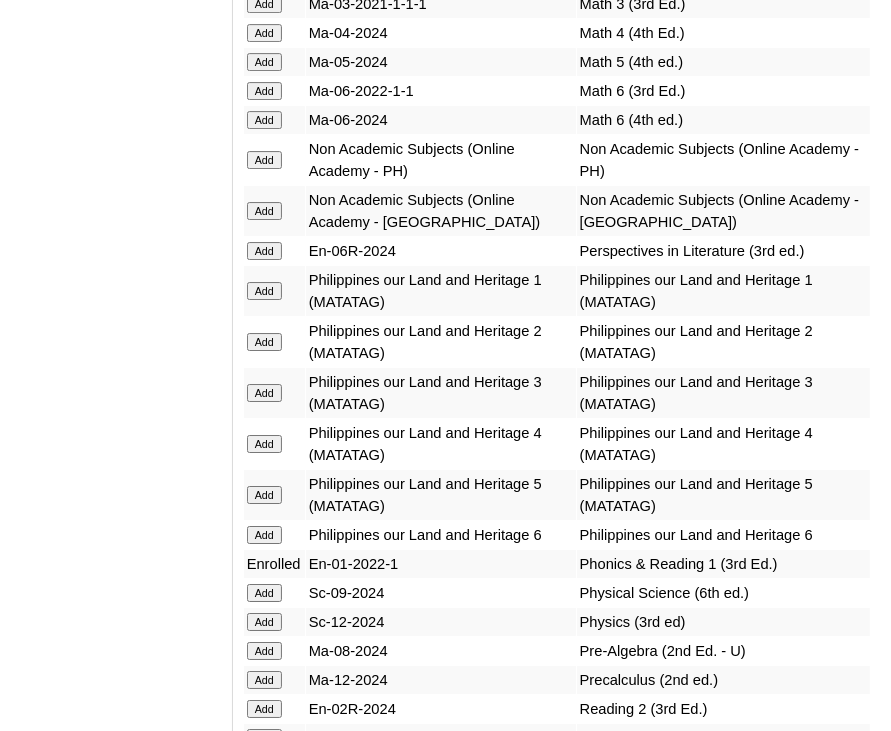 drag, startPoint x: 669, startPoint y: 653, endPoint x: 299, endPoint y: 652, distance: 370.00134 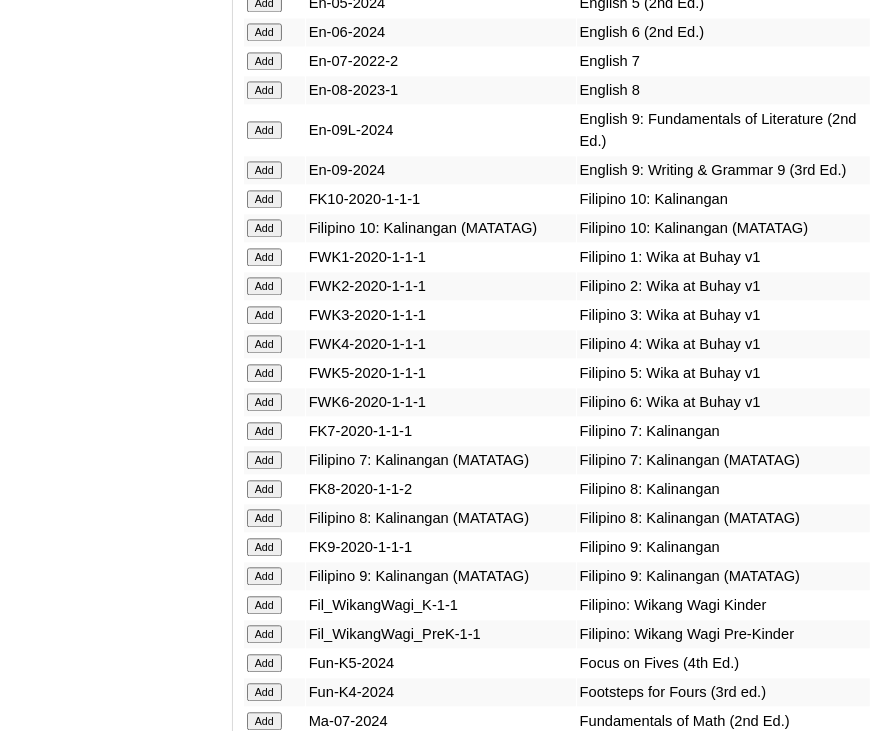 scroll, scrollTop: 7368, scrollLeft: 0, axis: vertical 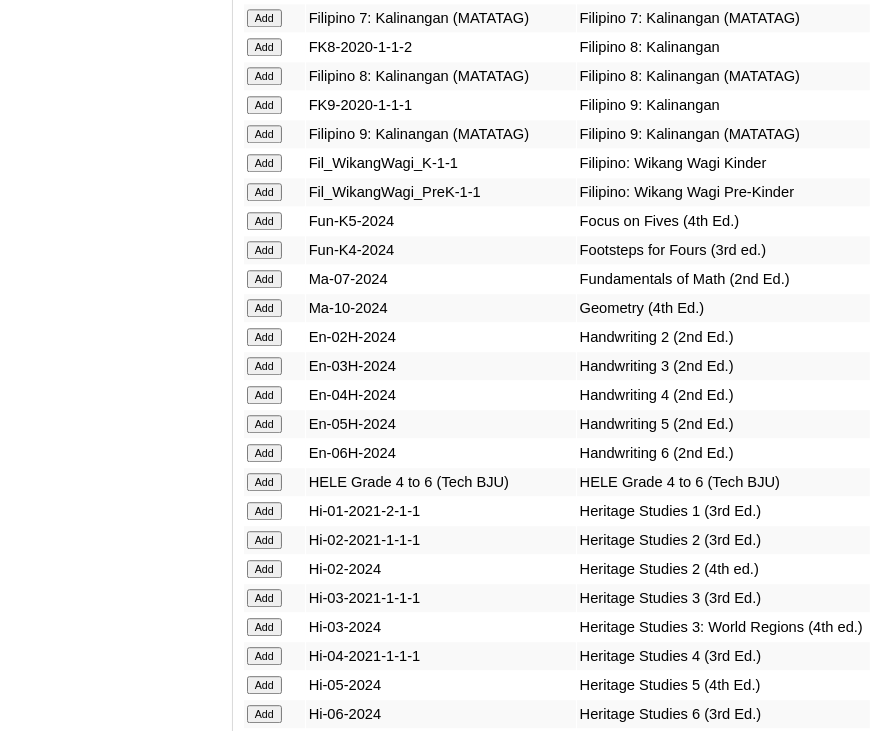 click on "Add" at bounding box center (264, -6969) 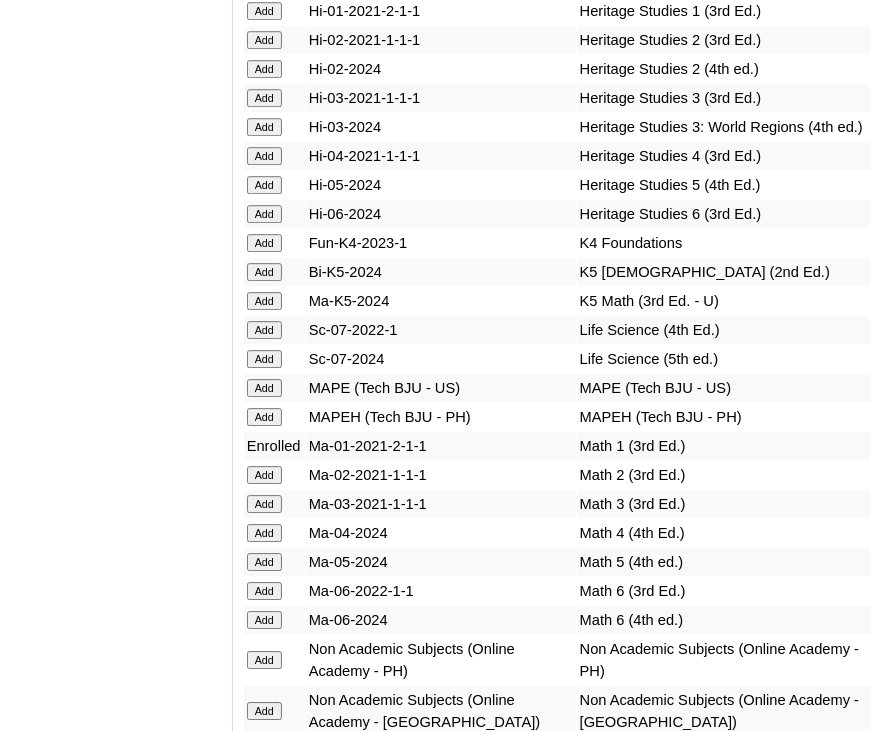 scroll, scrollTop: 8368, scrollLeft: 0, axis: vertical 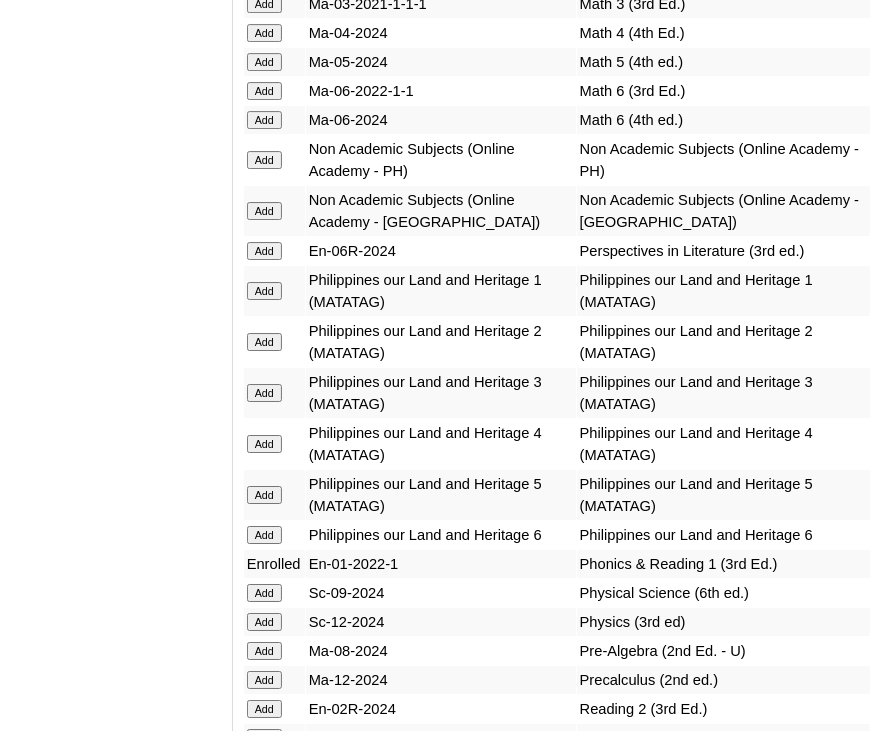 drag, startPoint x: 665, startPoint y: 360, endPoint x: 317, endPoint y: 357, distance: 348.01294 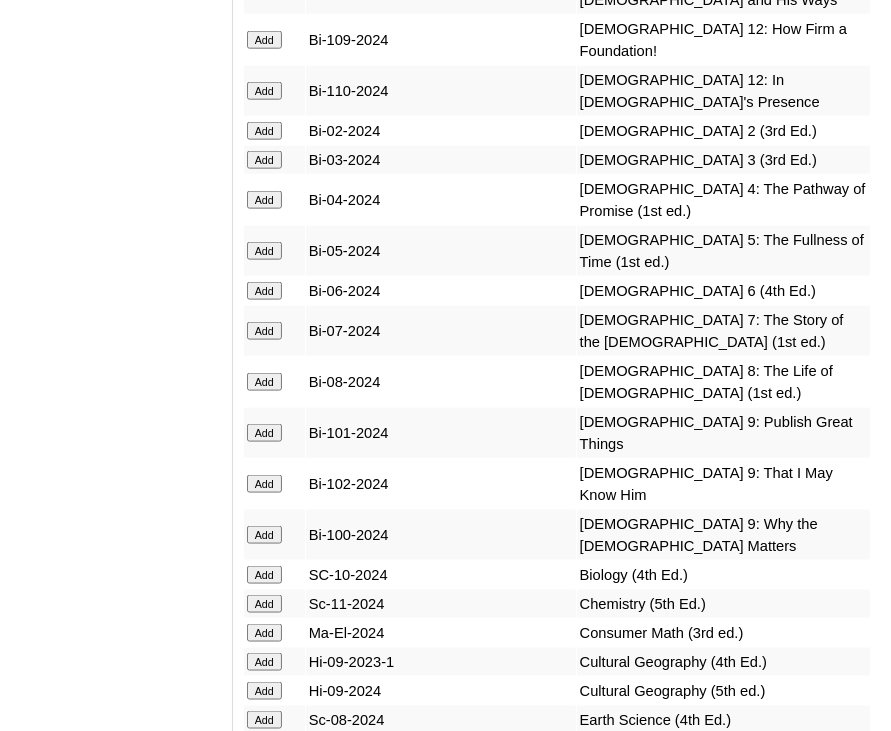 scroll, scrollTop: 6368, scrollLeft: 0, axis: vertical 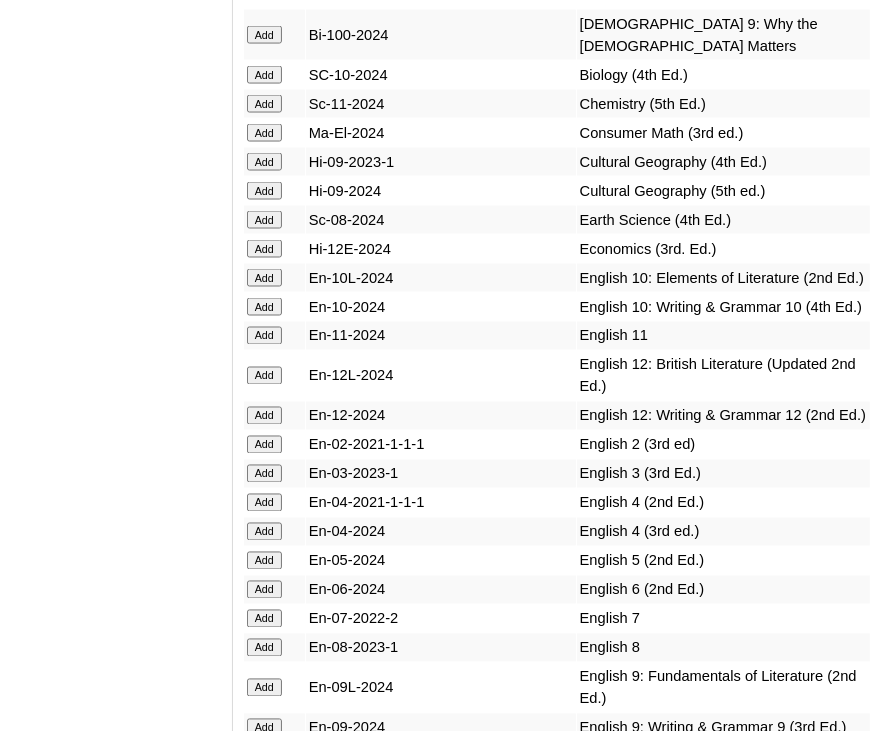 drag, startPoint x: 665, startPoint y: 323, endPoint x: 312, endPoint y: 336, distance: 353.2393 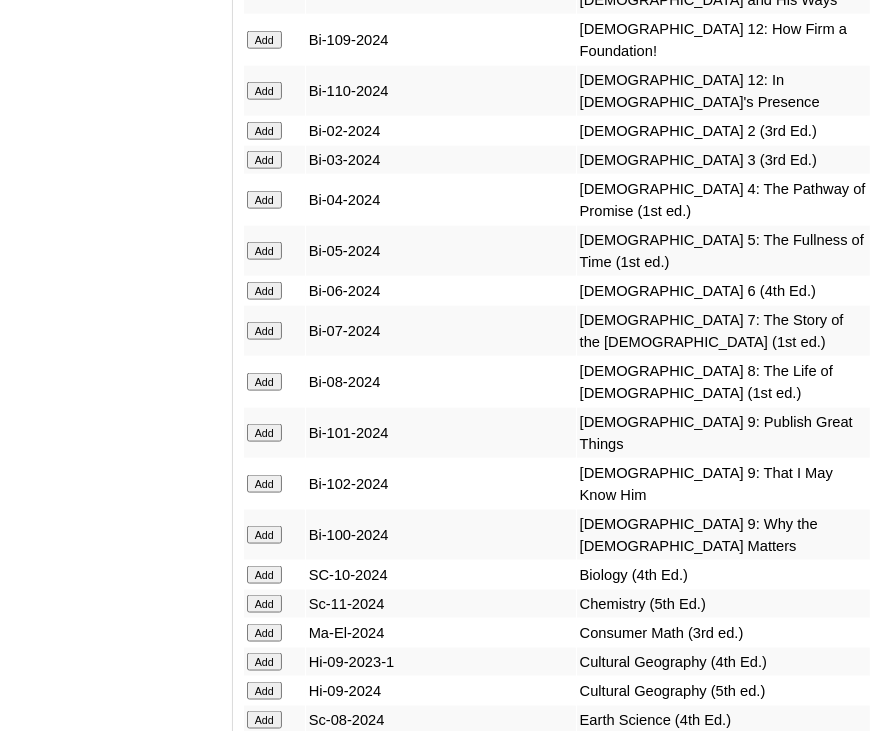 scroll, scrollTop: 6368, scrollLeft: 0, axis: vertical 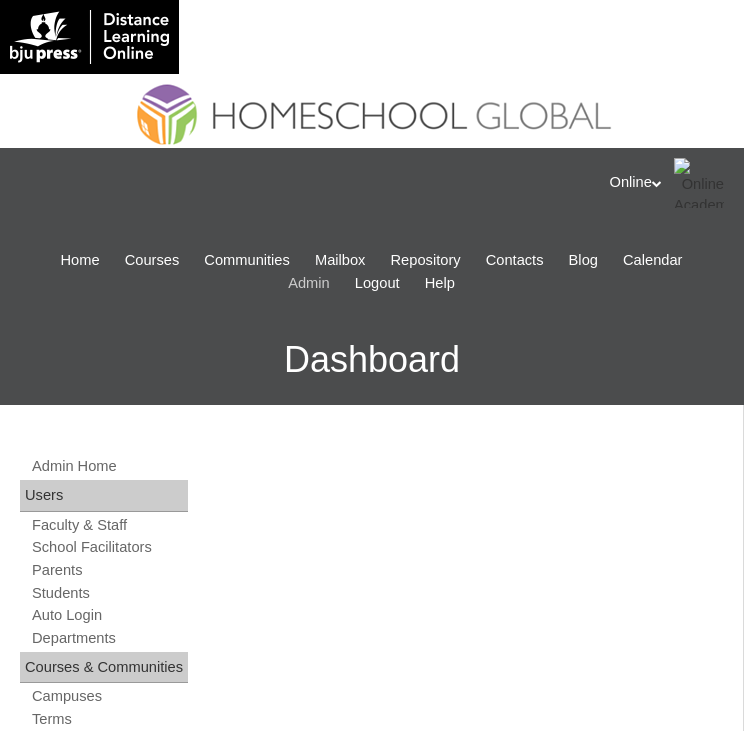 click on "Admin" at bounding box center [309, 283] 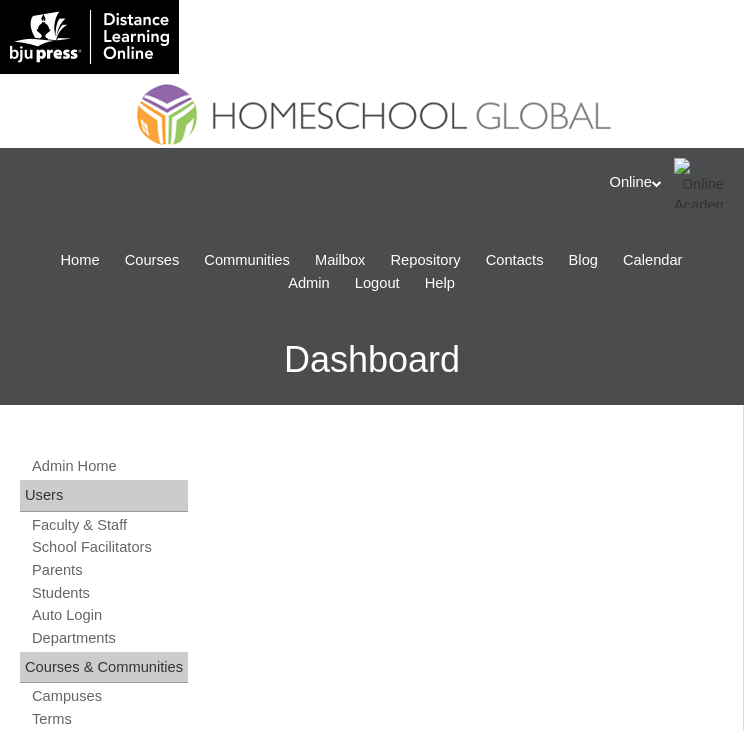 scroll, scrollTop: 500, scrollLeft: 0, axis: vertical 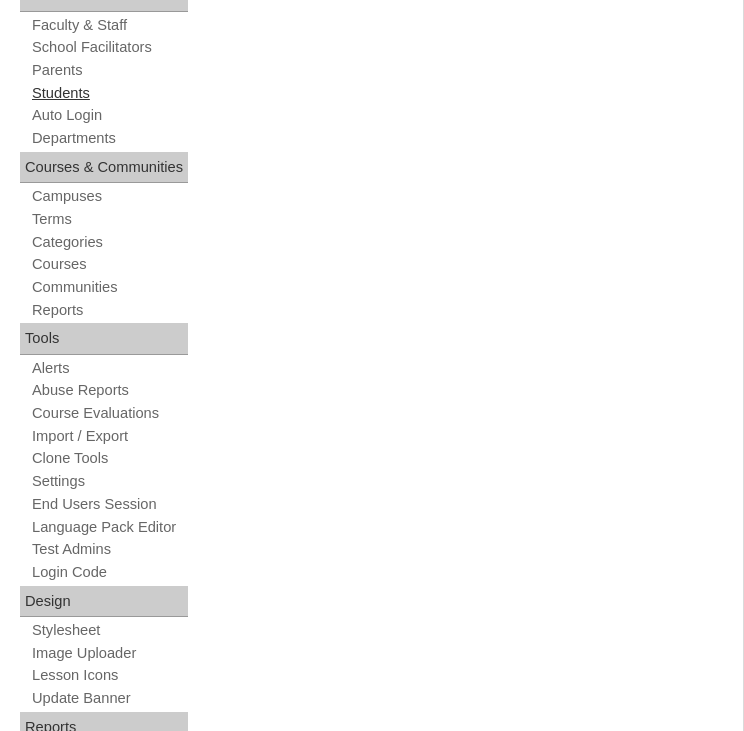 click on "Students" at bounding box center (109, 93) 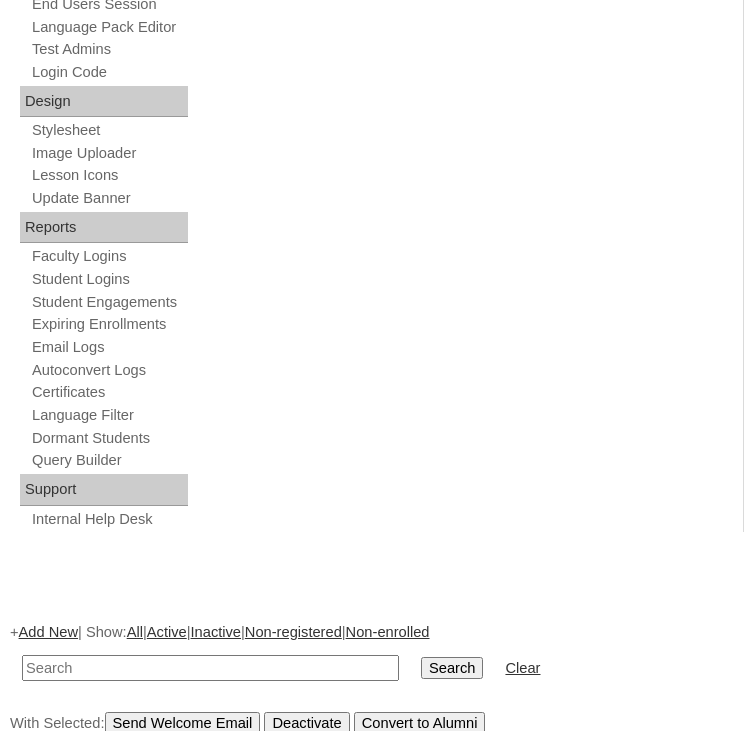 scroll, scrollTop: 1500, scrollLeft: 0, axis: vertical 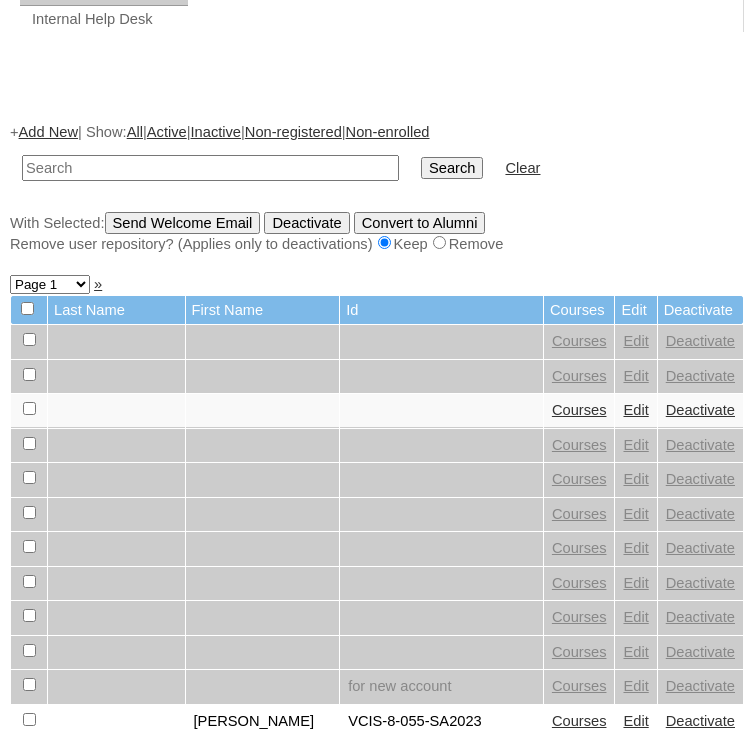 click at bounding box center (210, 168) 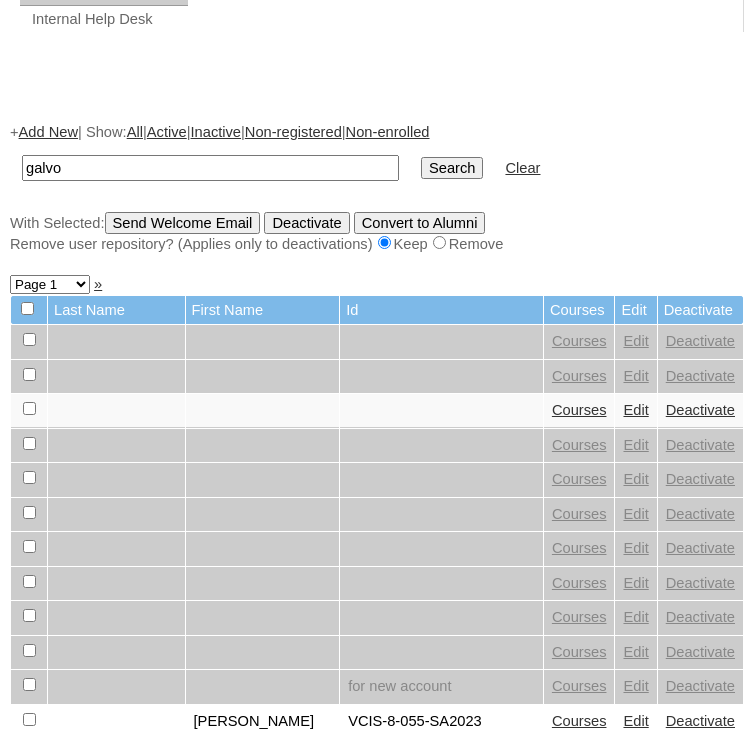 click on "Search" at bounding box center (452, 168) 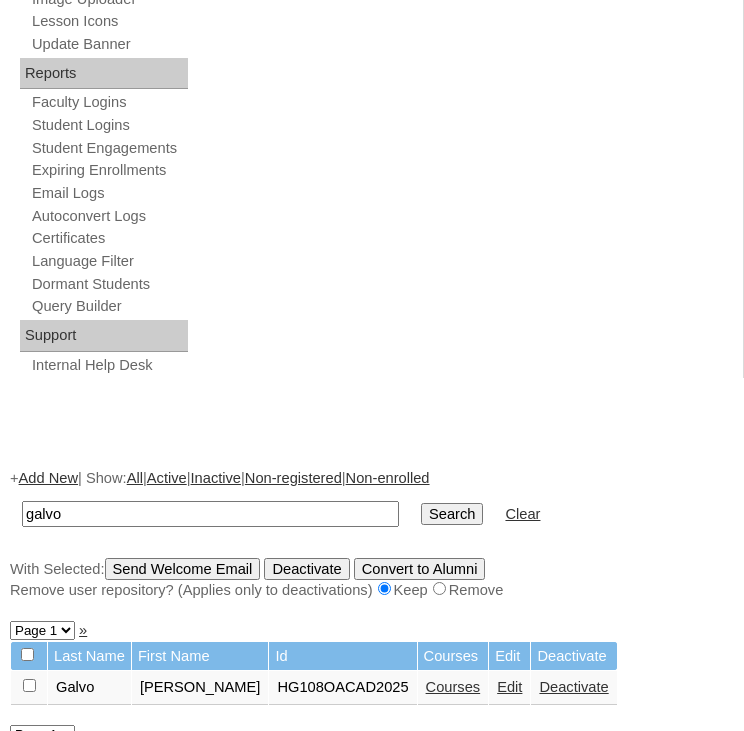 scroll, scrollTop: 1178, scrollLeft: 0, axis: vertical 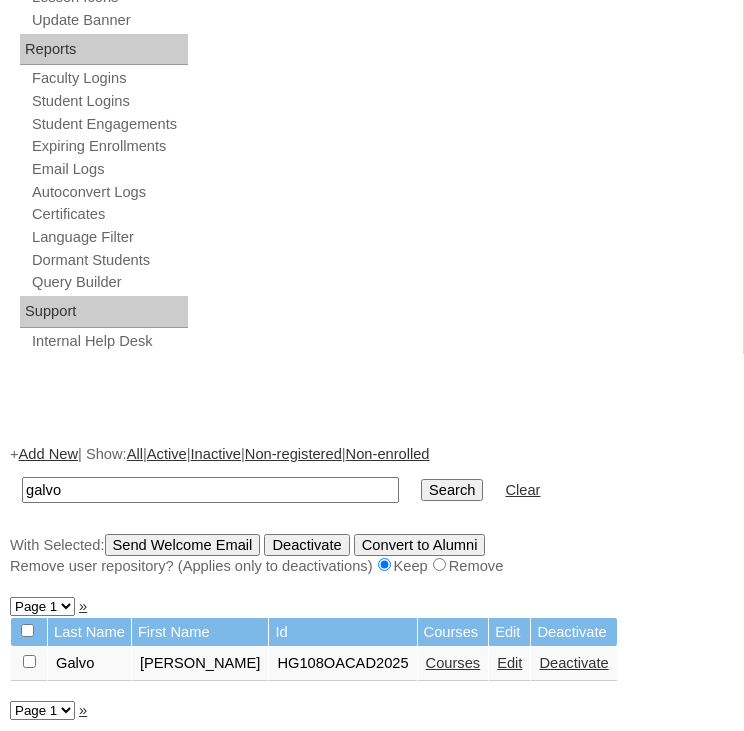 click on "Courses" at bounding box center (453, 663) 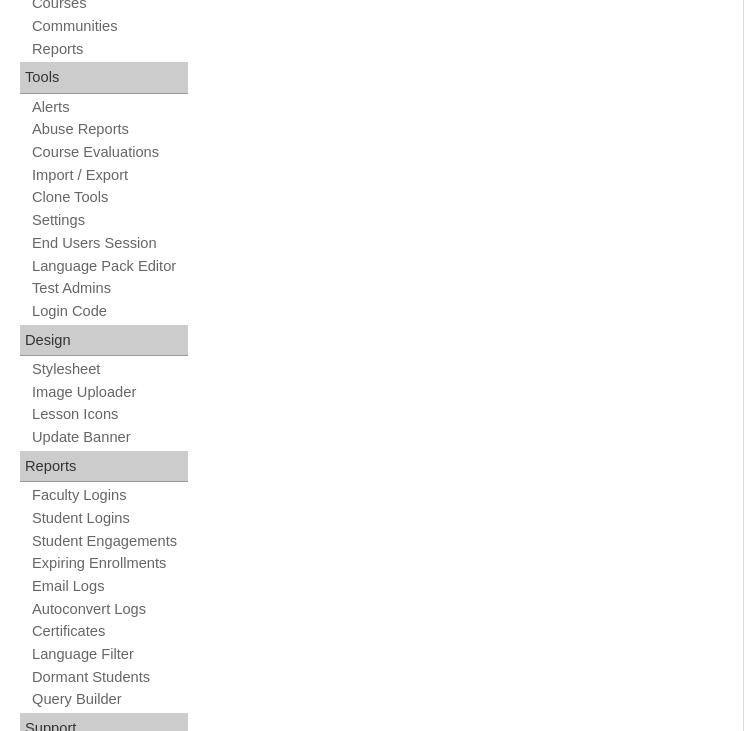 scroll, scrollTop: 1290, scrollLeft: 0, axis: vertical 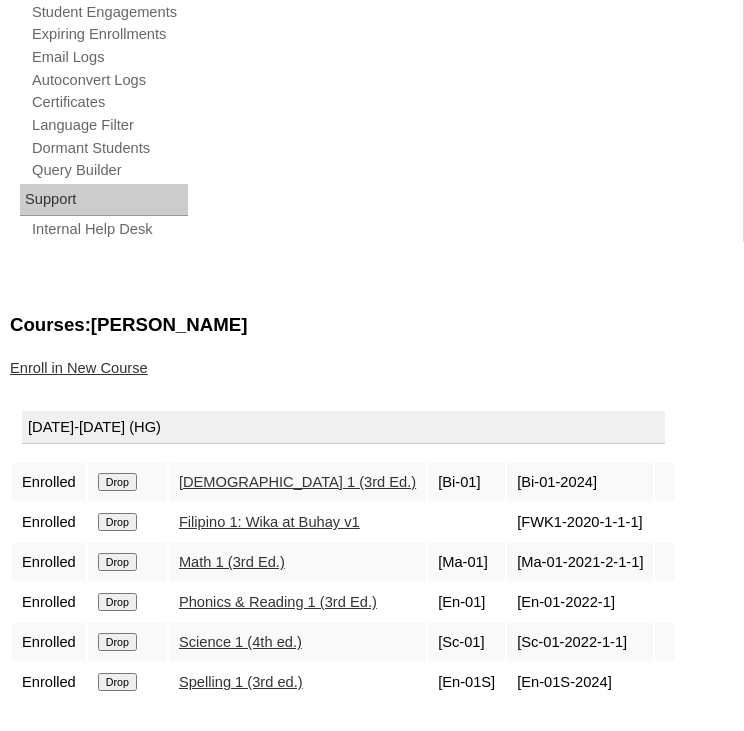 click on "Enroll in New Course" at bounding box center (79, 368) 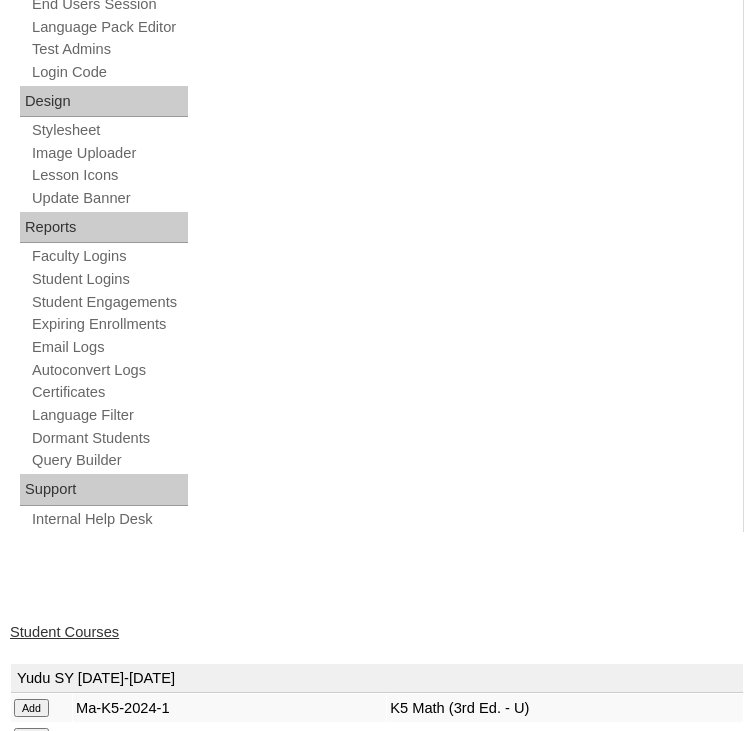 scroll, scrollTop: 1500, scrollLeft: 0, axis: vertical 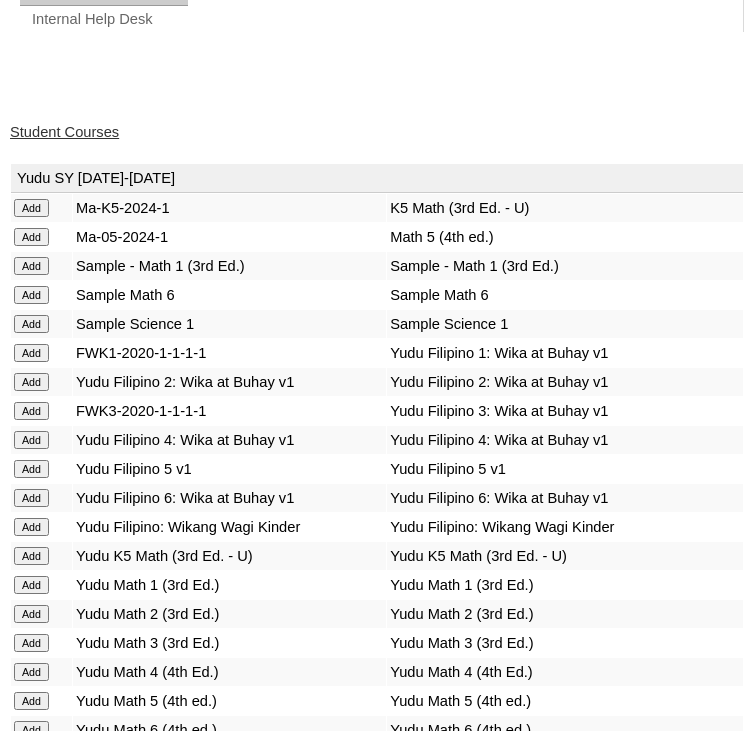 click on "Student Courses" at bounding box center (377, 132) 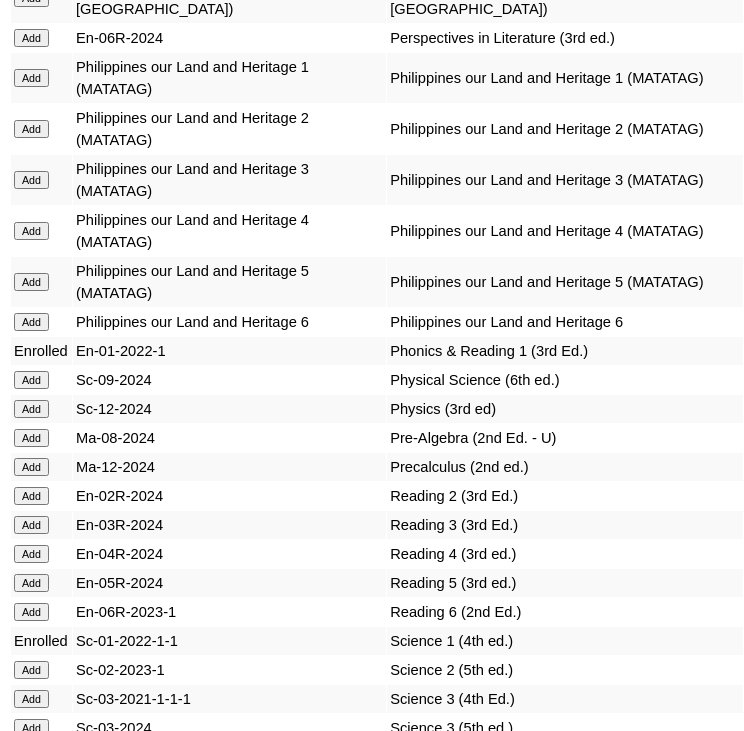 scroll, scrollTop: 8950, scrollLeft: 0, axis: vertical 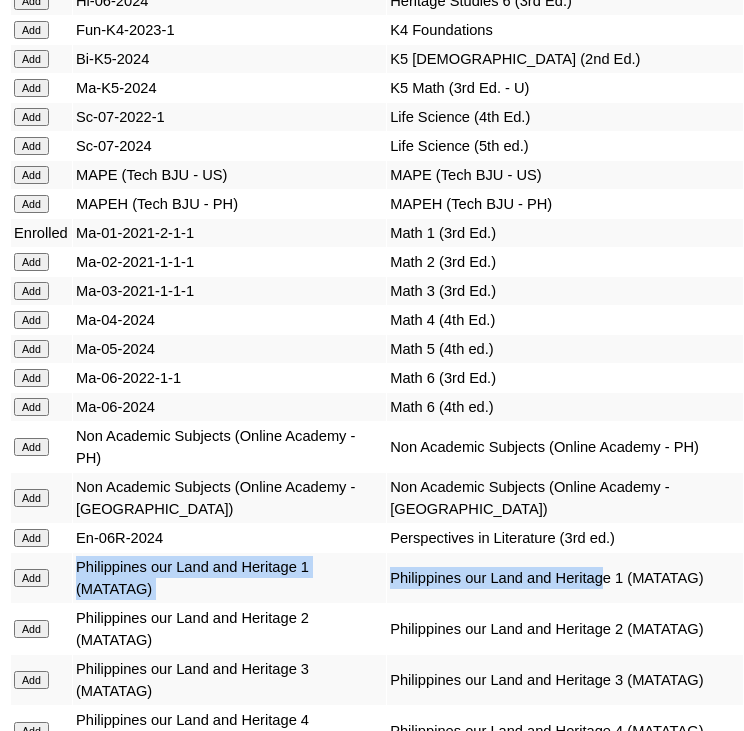 drag, startPoint x: 476, startPoint y: 190, endPoint x: 75, endPoint y: 179, distance: 401.15085 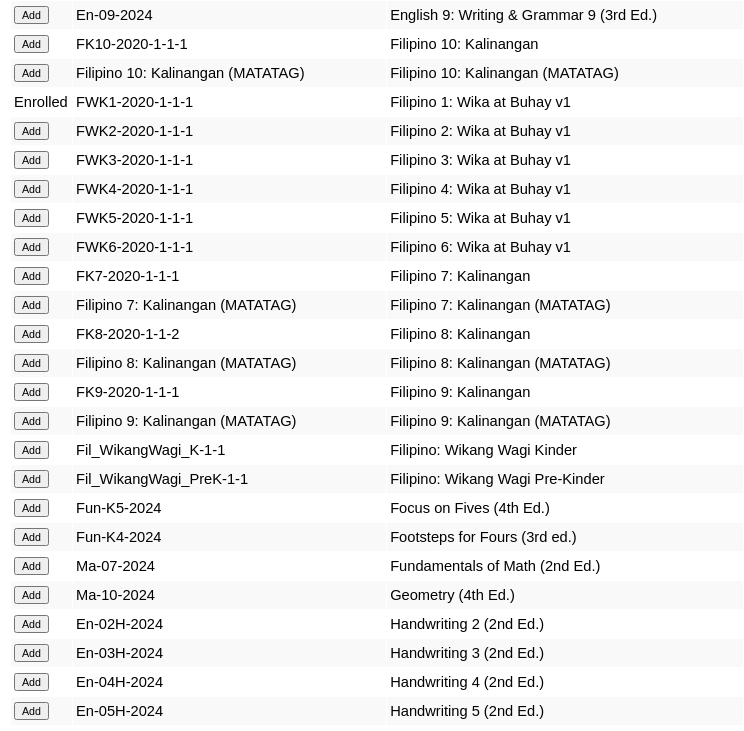 scroll, scrollTop: 8450, scrollLeft: 0, axis: vertical 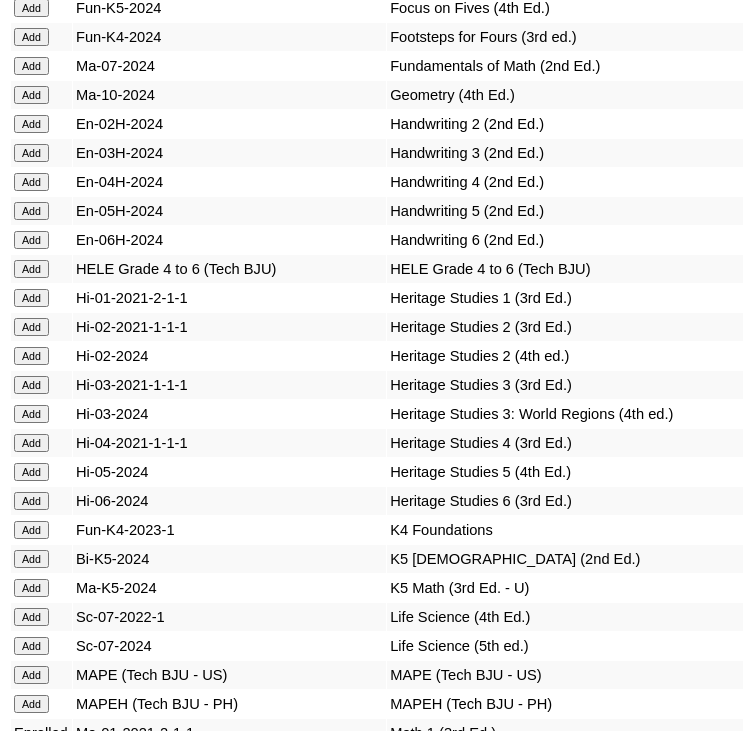 drag, startPoint x: 572, startPoint y: 561, endPoint x: 76, endPoint y: 577, distance: 496.258 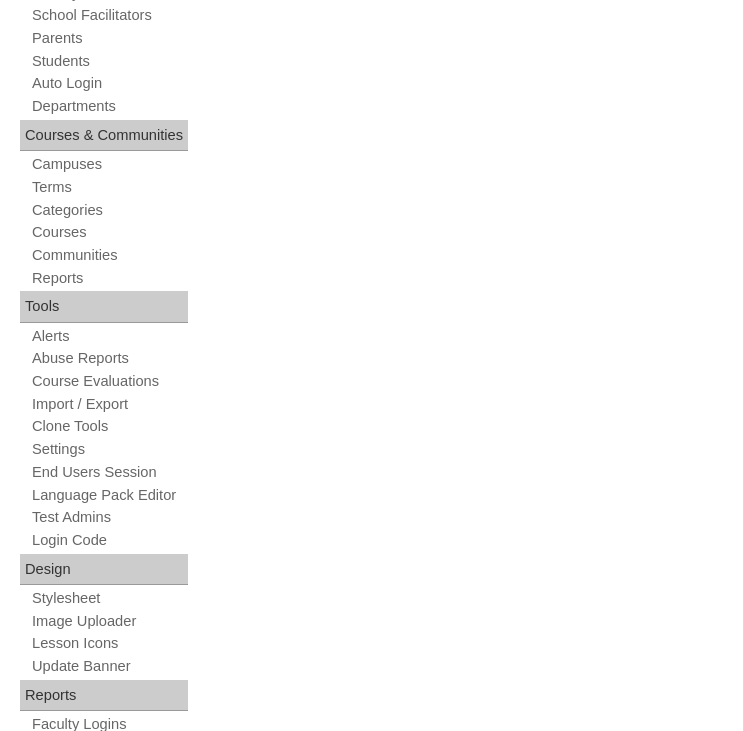 scroll, scrollTop: 1000, scrollLeft: 0, axis: vertical 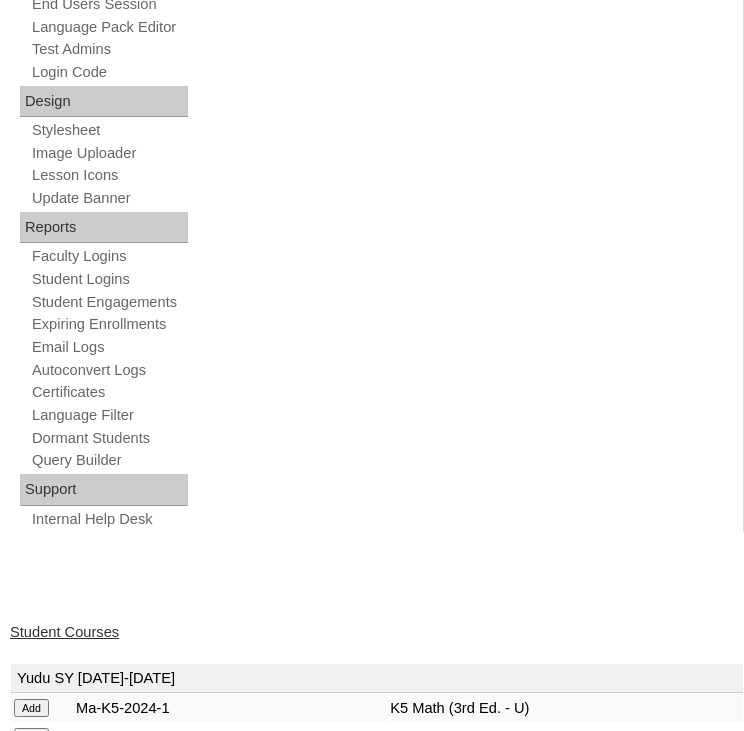 click on "Admin Home
Users
Faculty & Staff
School Facilitators
Parents
Students
Auto Login
Departments
Courses & Communities
Campuses
Terms
Categories
Courses
Communities
Reports
Tools
Alerts
Abuse Reports
Course Evaluations
Import / Export
Clone Tools
Settings
End Users Session
Language Pack Editor
Test Admins
Login Code
Design
Stylesheet
Image Uploader
Lesson Icons
Update Banner
Reports
Faculty Logins
Student Logins
Student Engagements
Expiring Enrollments
Email Logs
Autoconvert Logs
Certificates
Language Filter
Dormant Students
Query Builder
Support
Internal Help Desk" at bounding box center (372, -32) 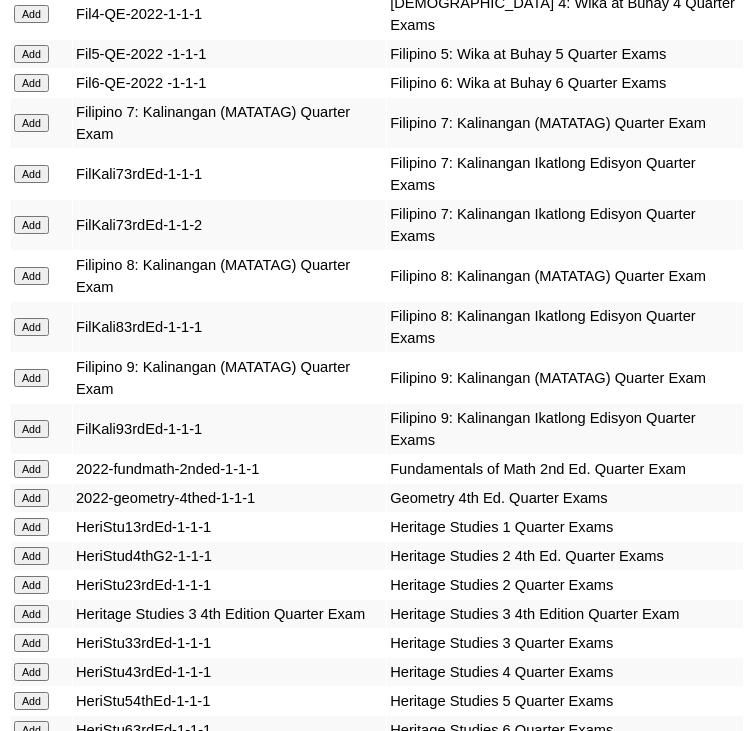 scroll, scrollTop: 4554, scrollLeft: 0, axis: vertical 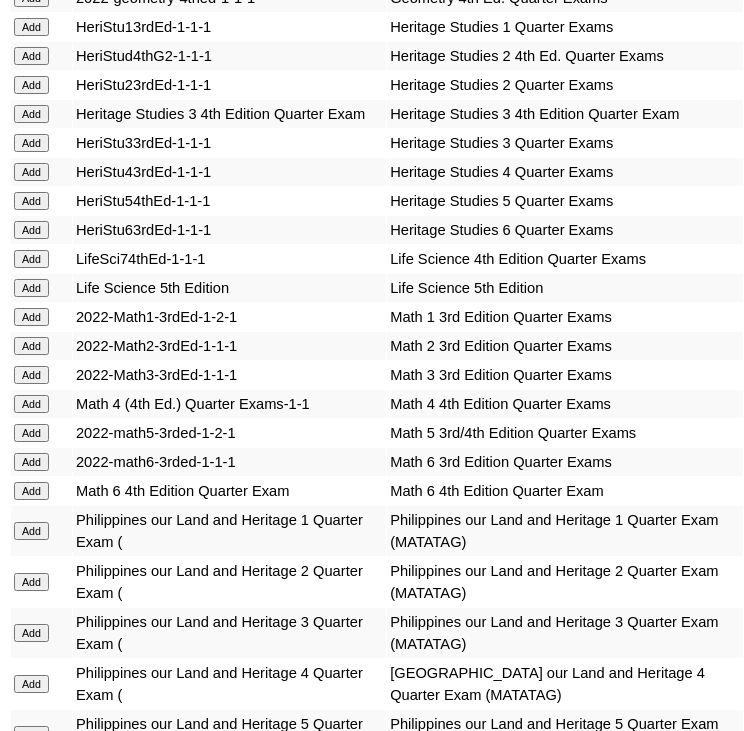 drag, startPoint x: 550, startPoint y: 561, endPoint x: 213, endPoint y: 577, distance: 337.3796 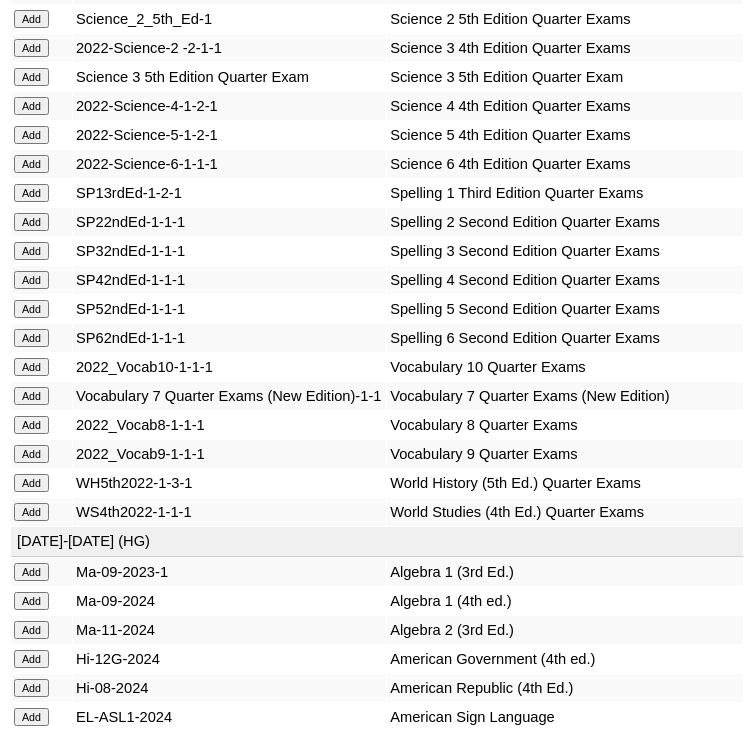 scroll, scrollTop: 5000, scrollLeft: 0, axis: vertical 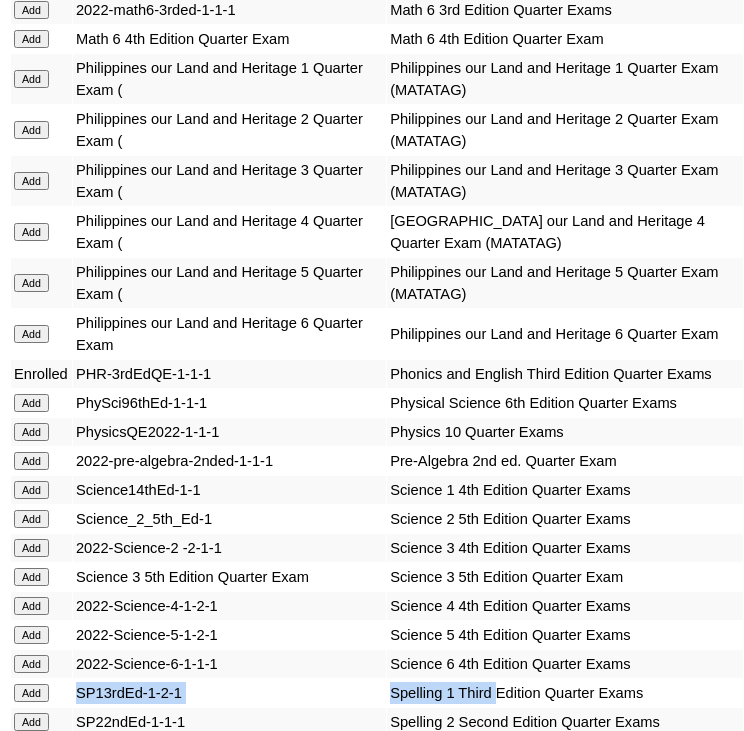 drag, startPoint x: 469, startPoint y: 447, endPoint x: 50, endPoint y: 459, distance: 419.1718 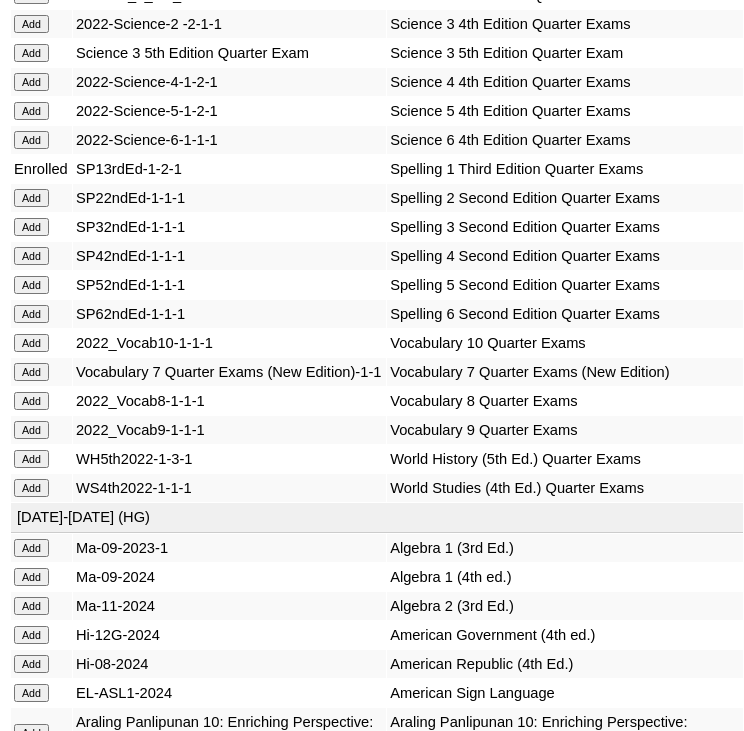 scroll, scrollTop: 4524, scrollLeft: 0, axis: vertical 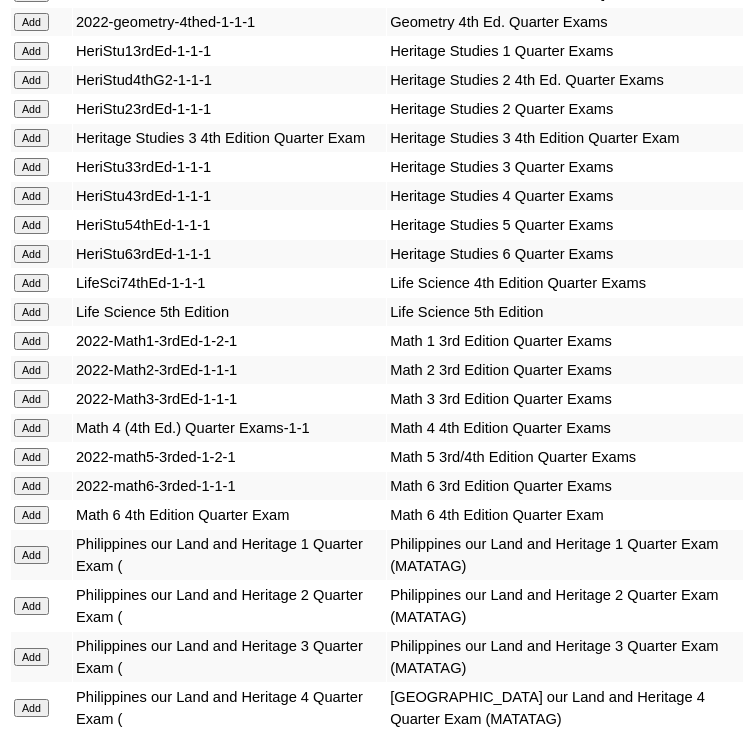 click on "Add" at bounding box center [31, -2821] 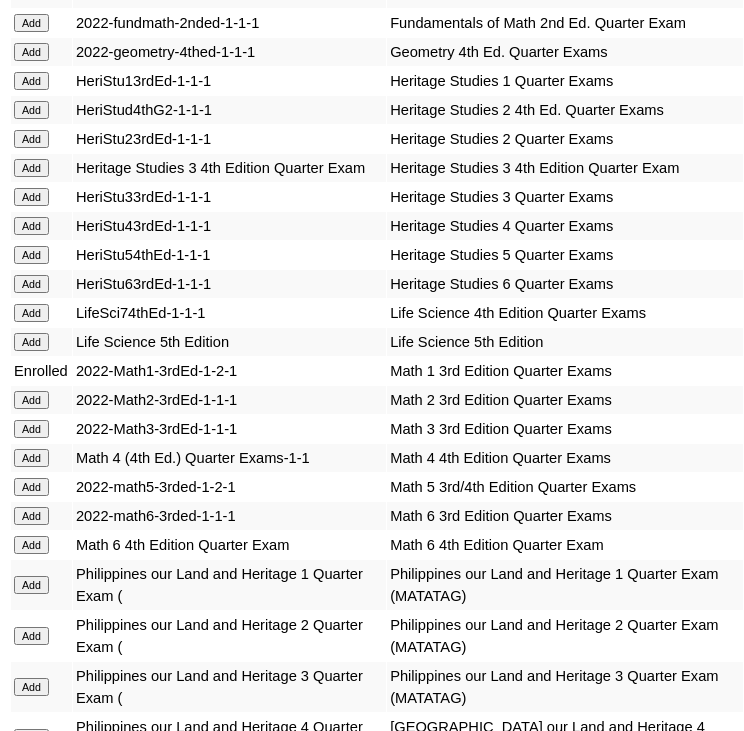 scroll, scrollTop: 5000, scrollLeft: 0, axis: vertical 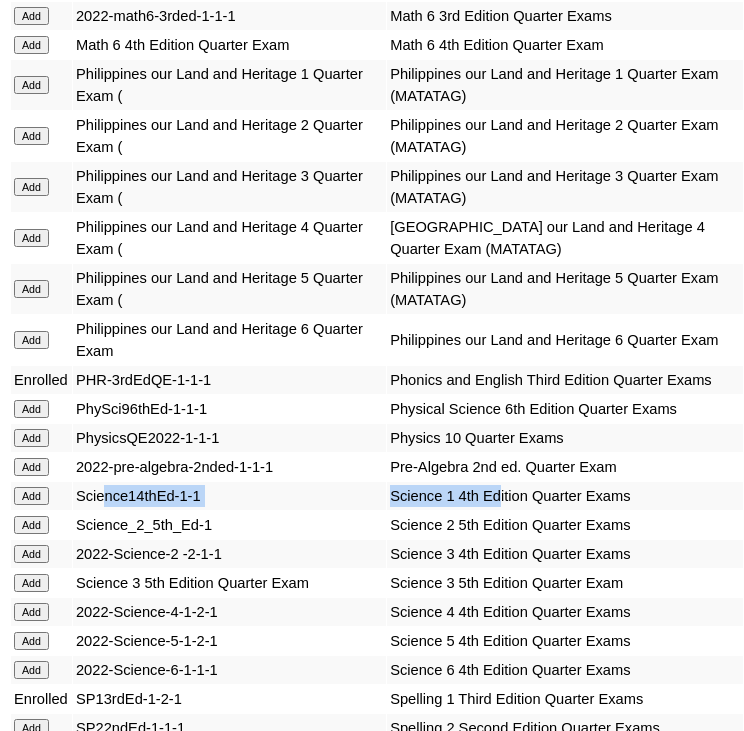drag, startPoint x: 466, startPoint y: 247, endPoint x: 103, endPoint y: 255, distance: 363.08813 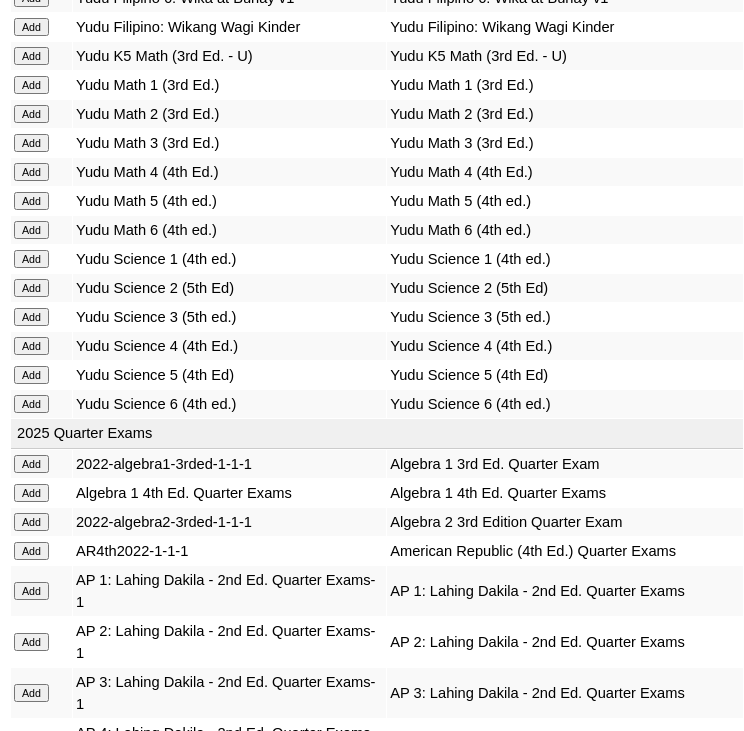 scroll, scrollTop: 1500, scrollLeft: 0, axis: vertical 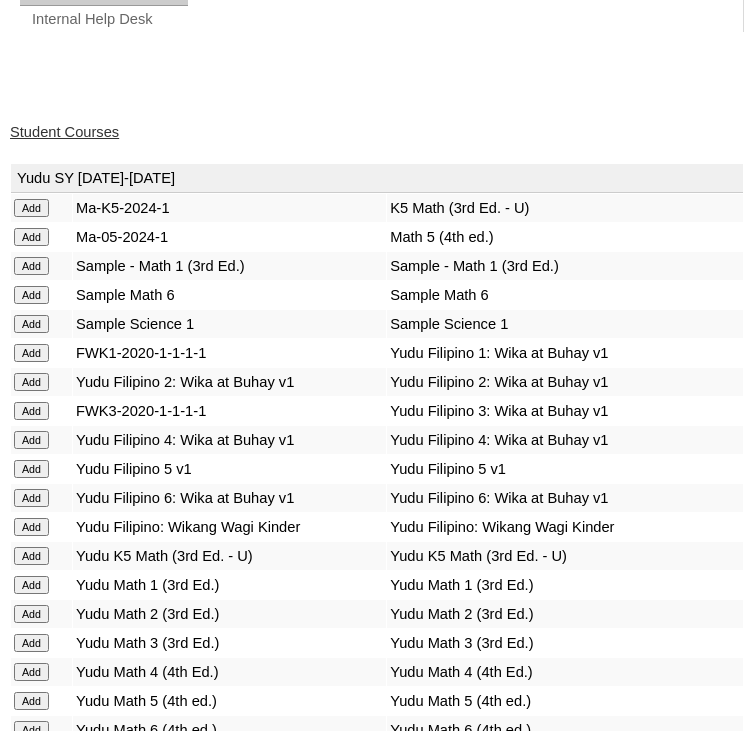 click on "Student Courses" at bounding box center (64, 132) 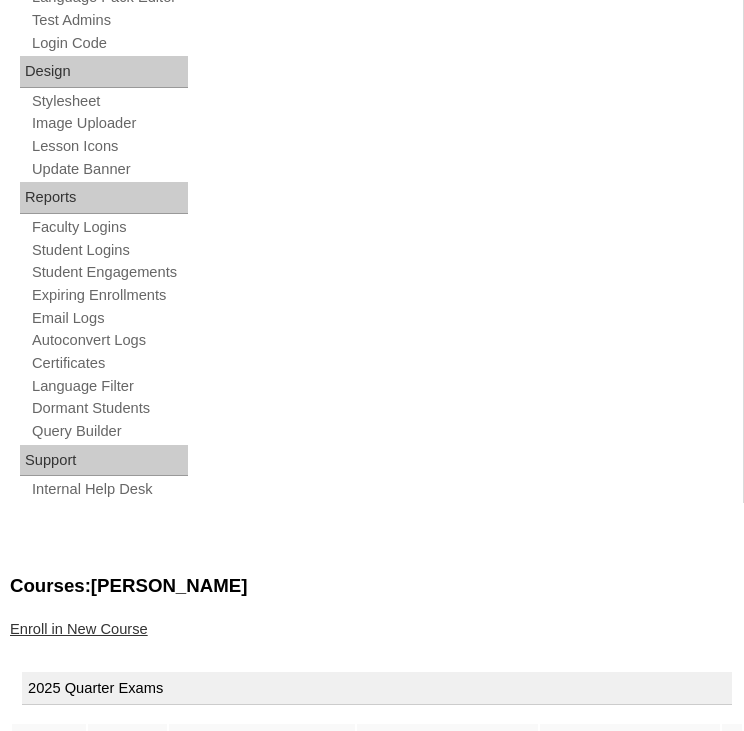 scroll, scrollTop: 1524, scrollLeft: 0, axis: vertical 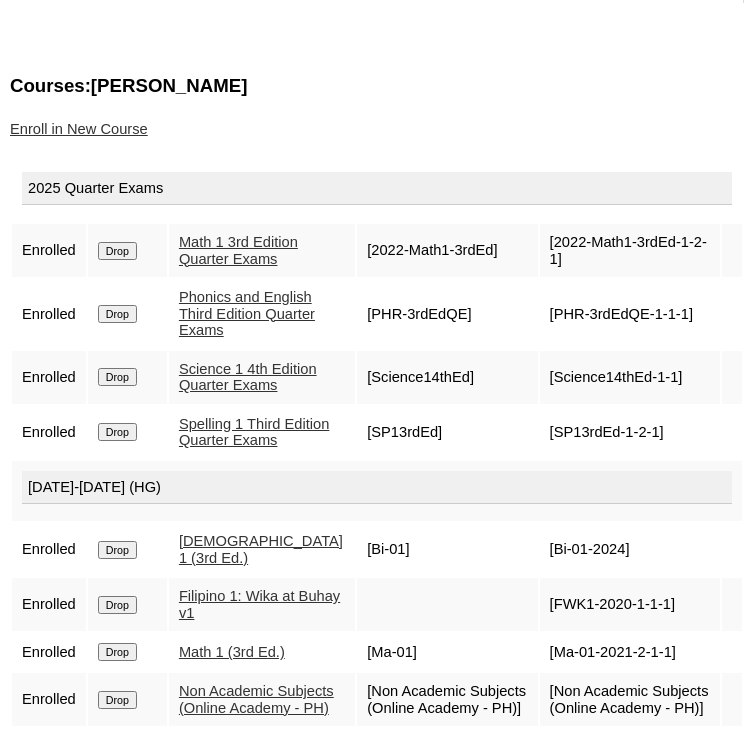 click on "Enroll in New Course" at bounding box center (79, 129) 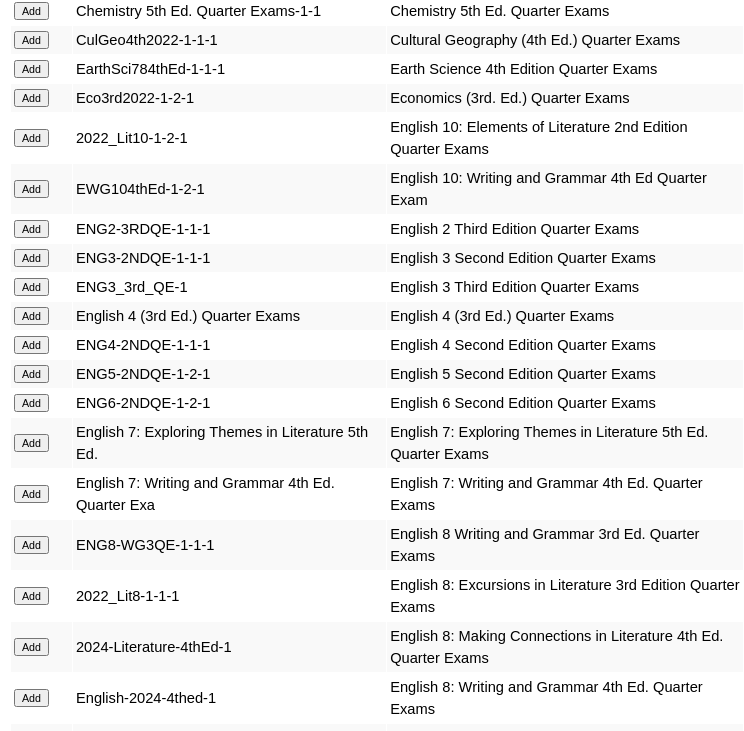 scroll, scrollTop: 3500, scrollLeft: 0, axis: vertical 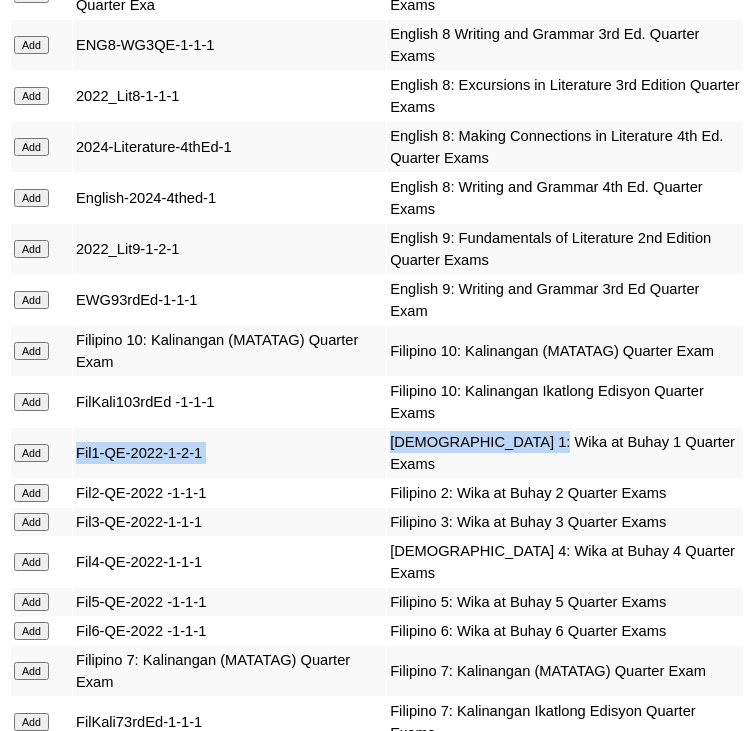 drag, startPoint x: 486, startPoint y: 312, endPoint x: 52, endPoint y: 323, distance: 434.13937 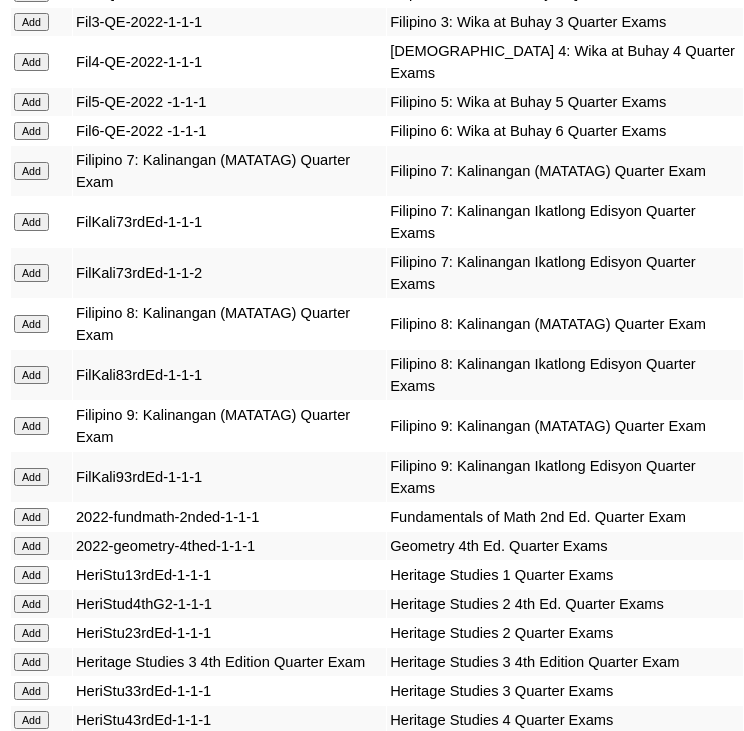 scroll, scrollTop: 4500, scrollLeft: 0, axis: vertical 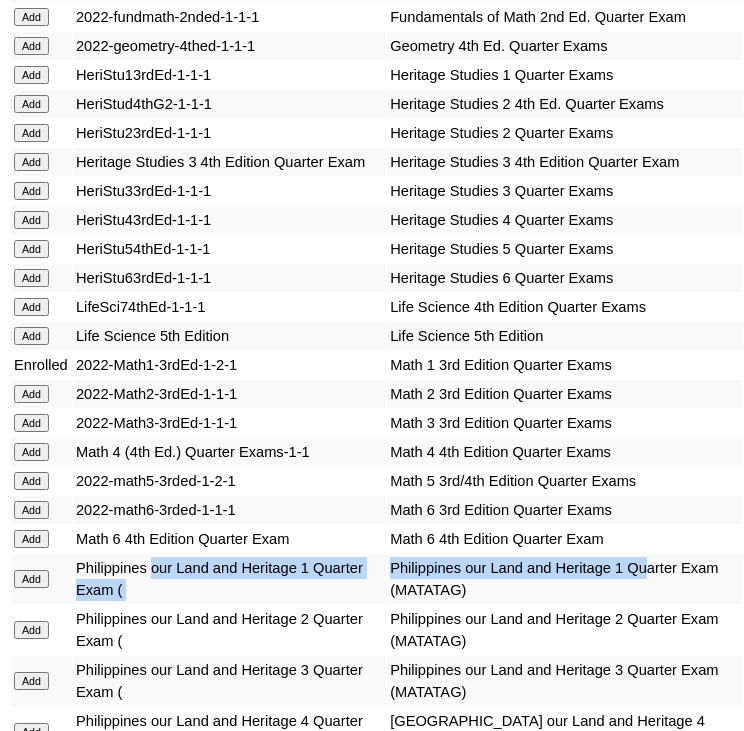 drag, startPoint x: 617, startPoint y: 326, endPoint x: 150, endPoint y: 333, distance: 467.05246 